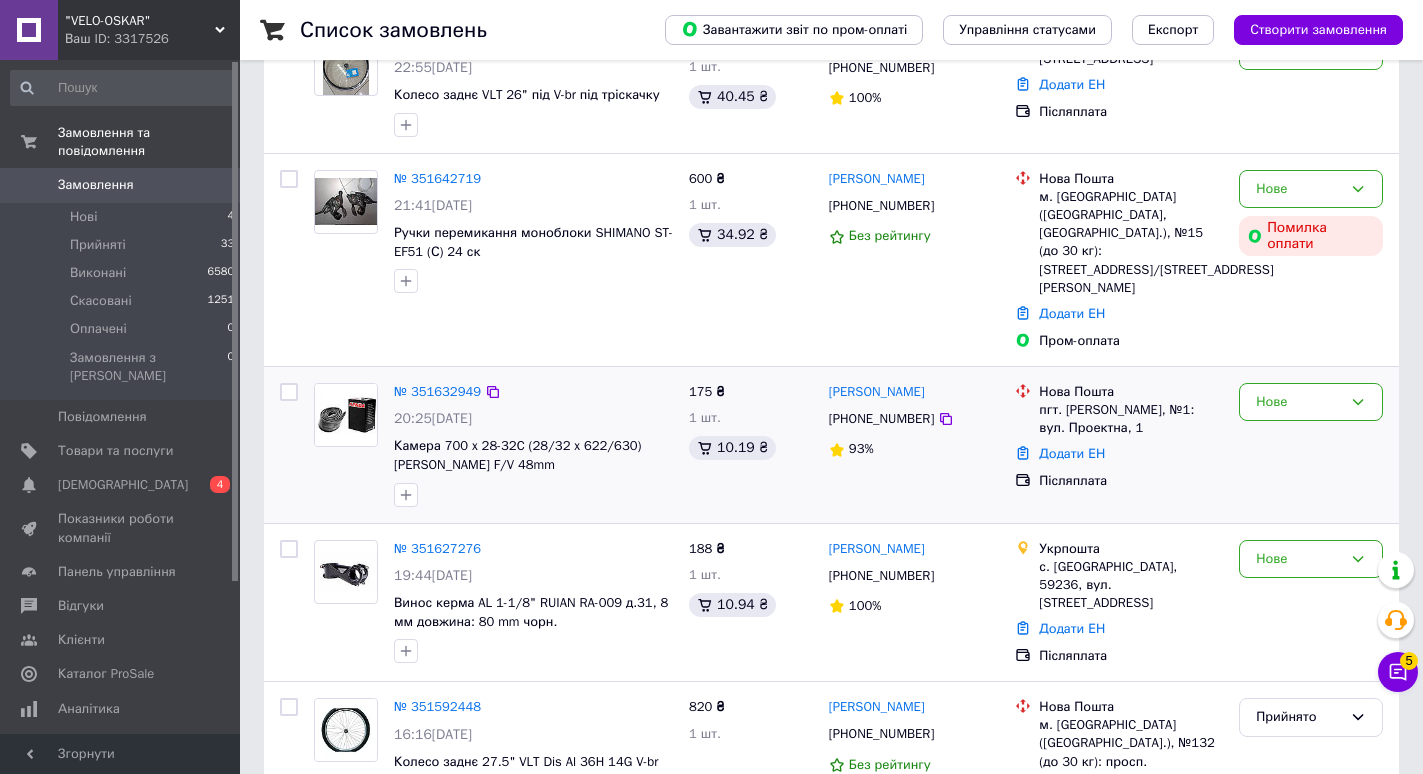 scroll, scrollTop: 0, scrollLeft: 0, axis: both 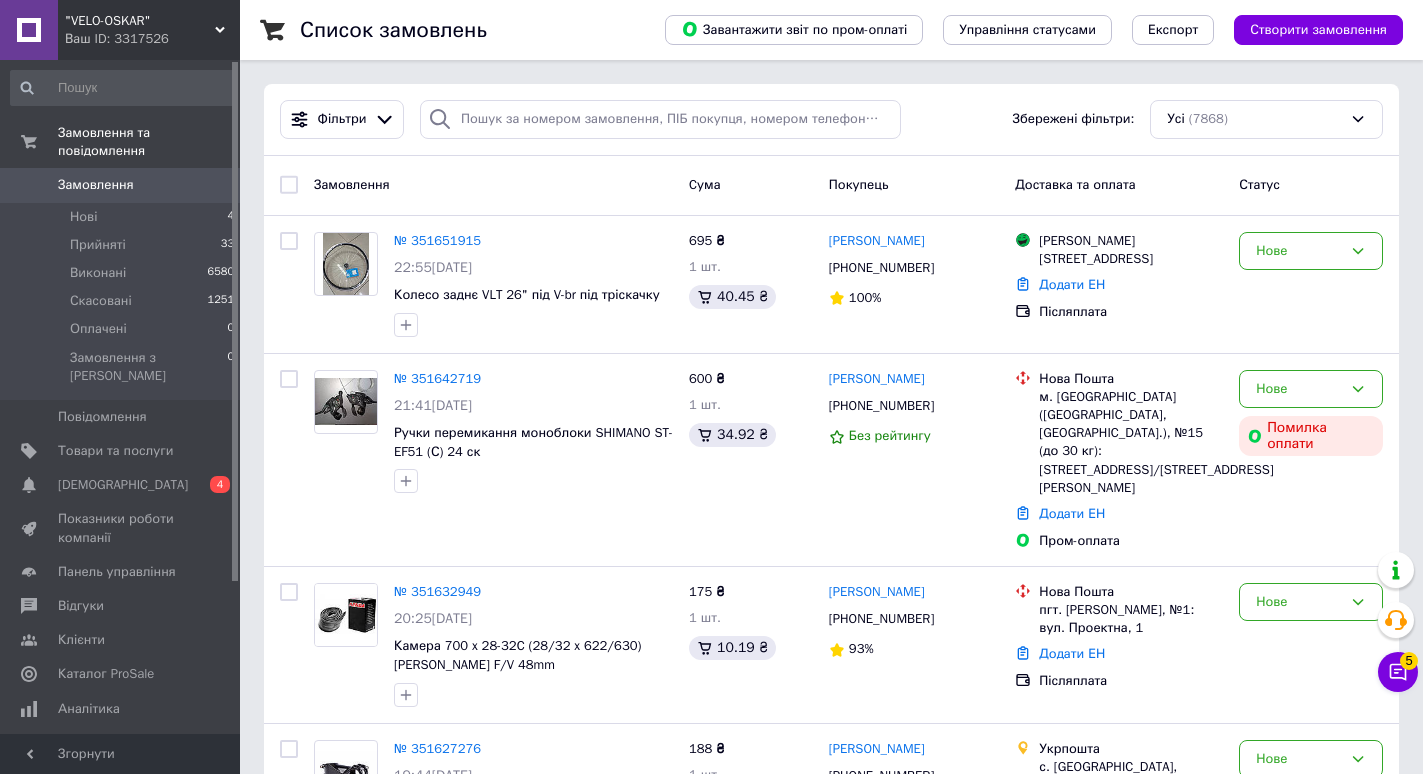 click on "Замовлення" at bounding box center [96, 185] 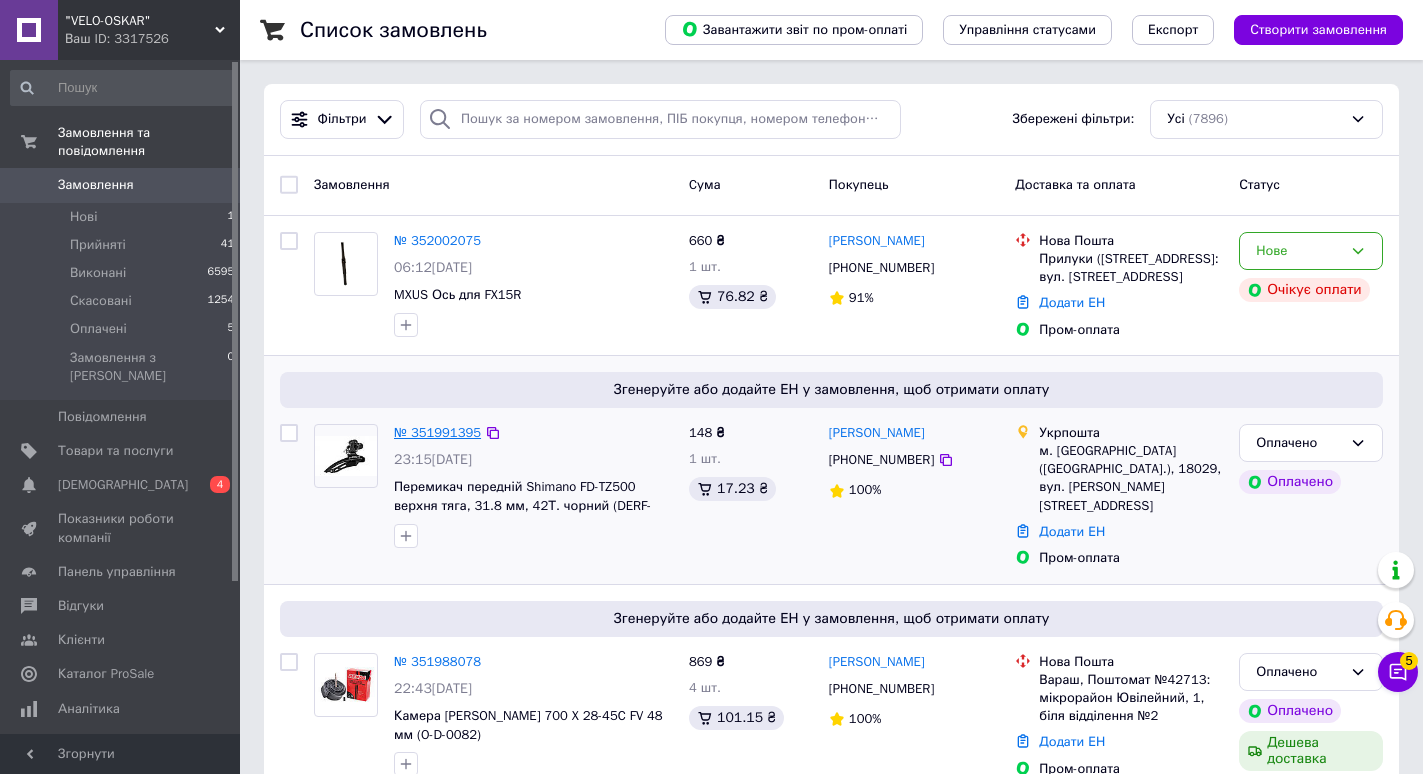 click on "№ 351991395" at bounding box center [437, 432] 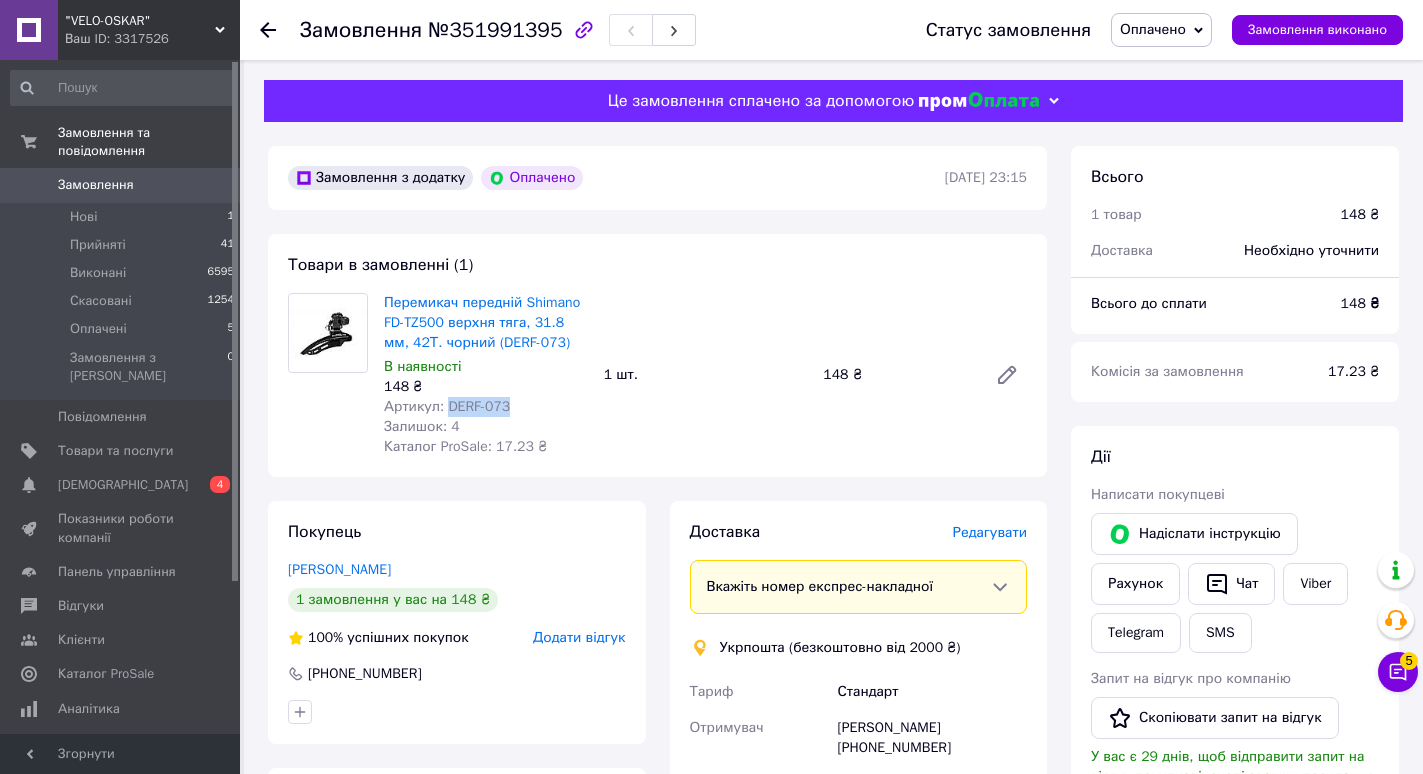 drag, startPoint x: 443, startPoint y: 403, endPoint x: 507, endPoint y: 403, distance: 64 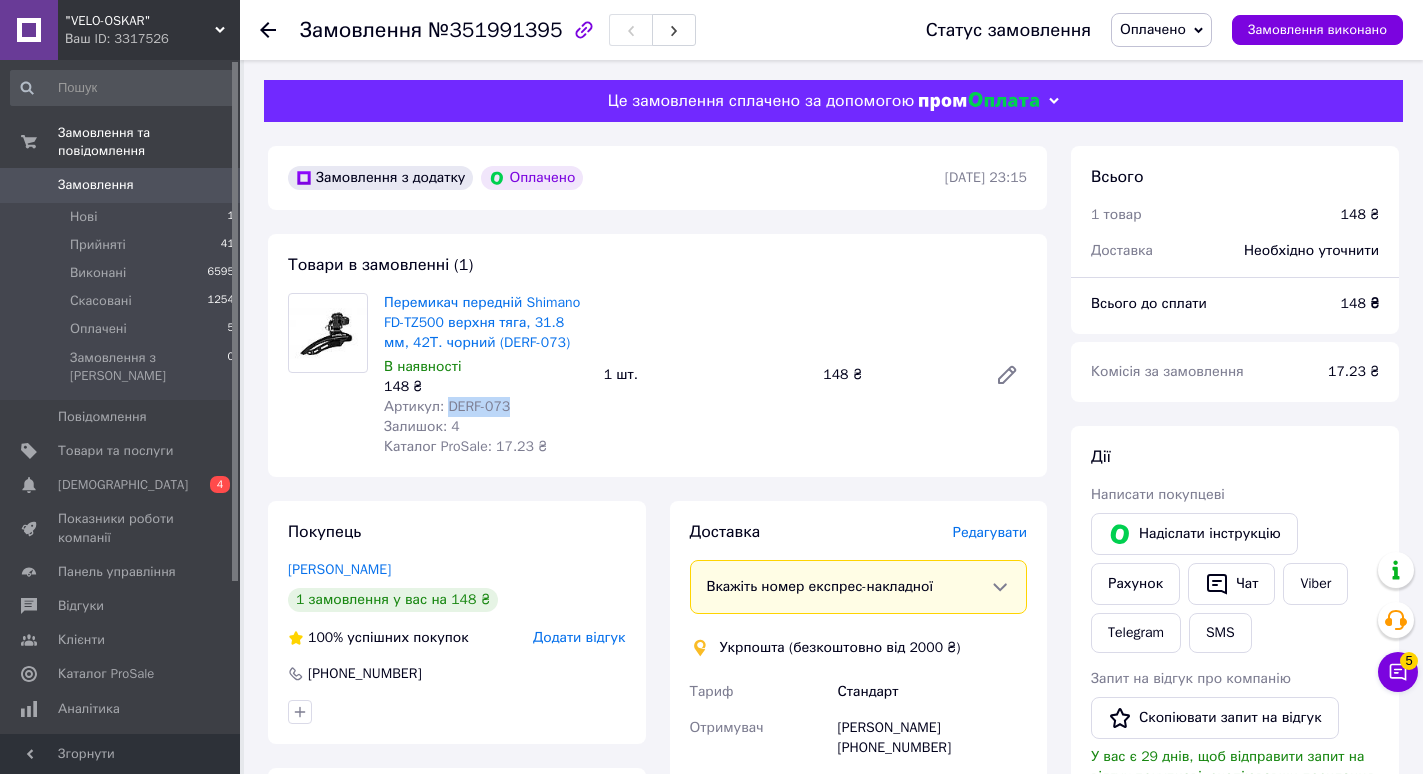 scroll, scrollTop: 200, scrollLeft: 0, axis: vertical 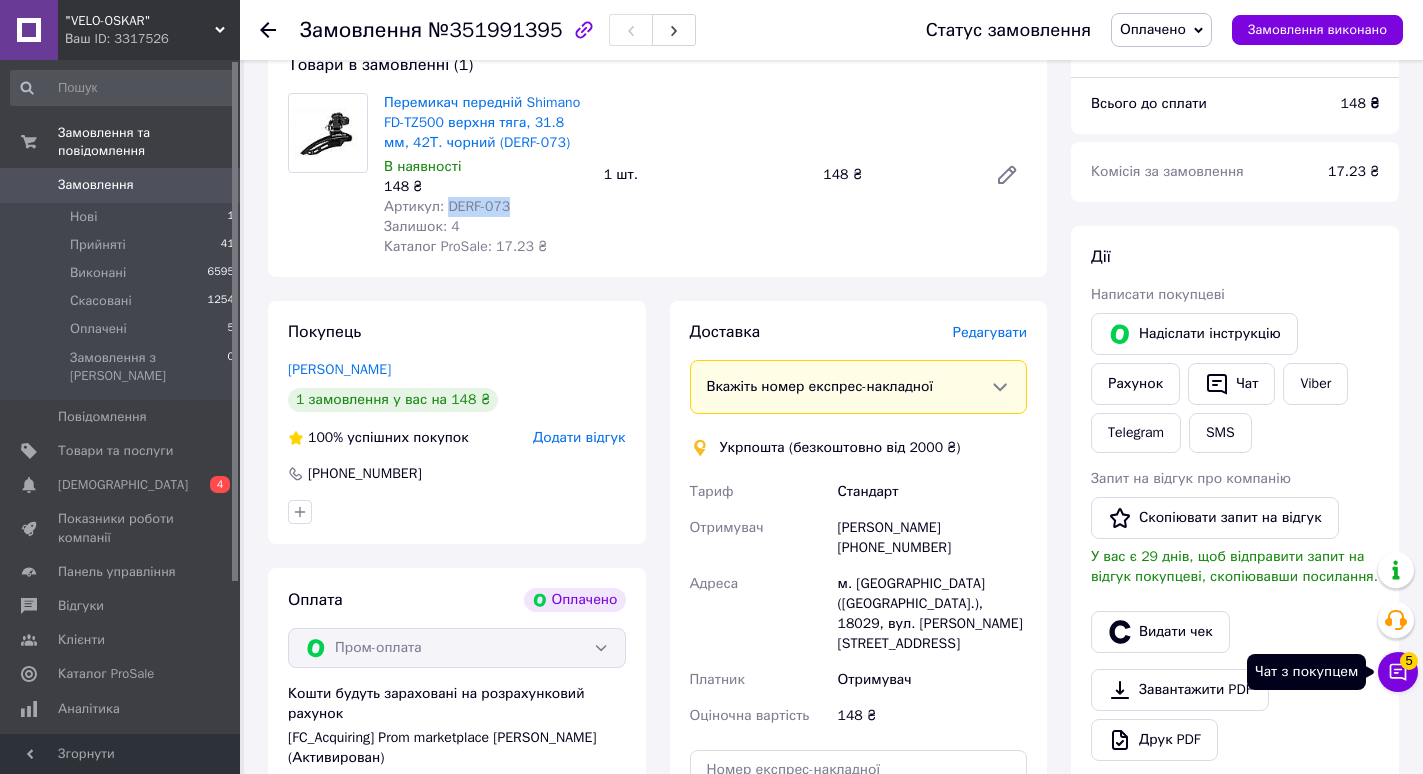 click 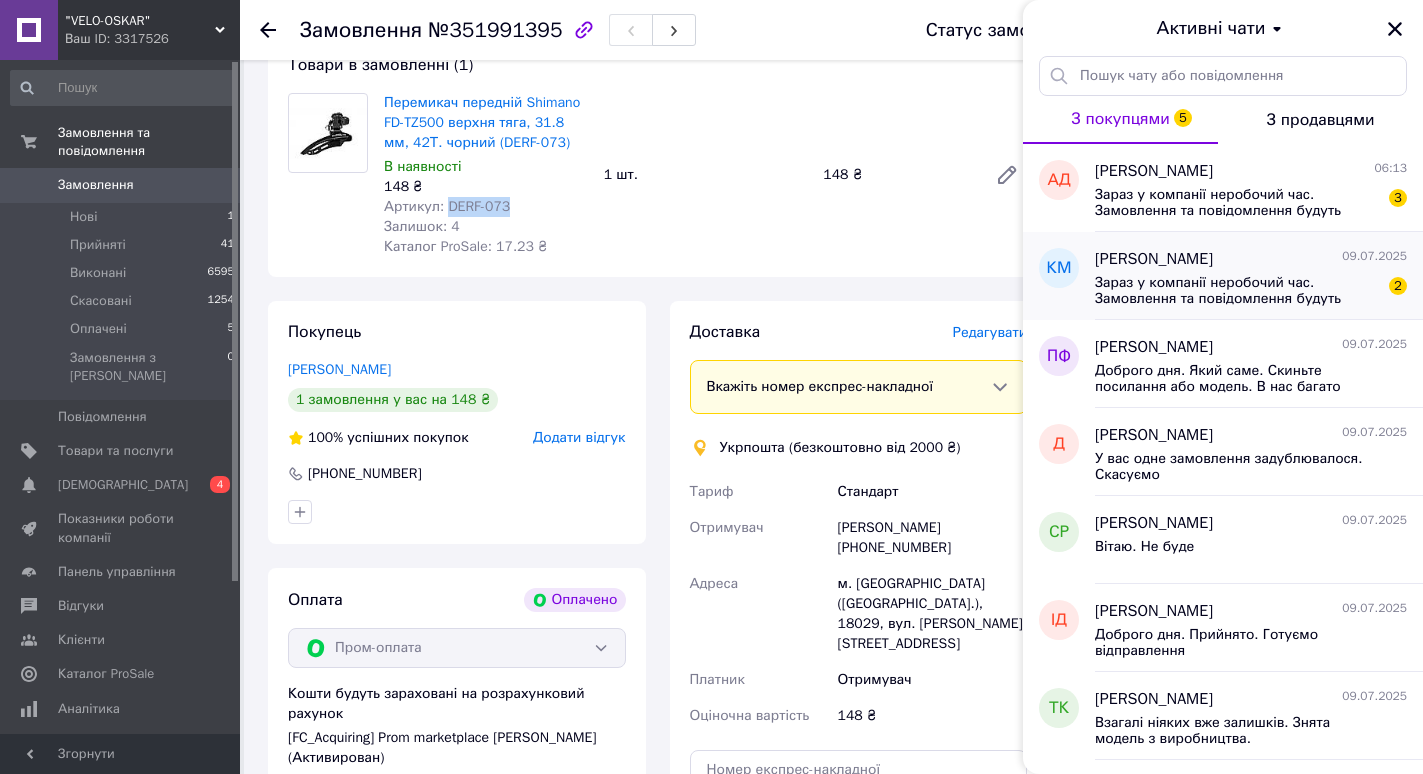 click on "Зараз у компанії неробочий час. Замовлення та повідомлення будуть оброблені з 10:00 найближчого робочого дня (завтра, 10.07)" at bounding box center [1237, 291] 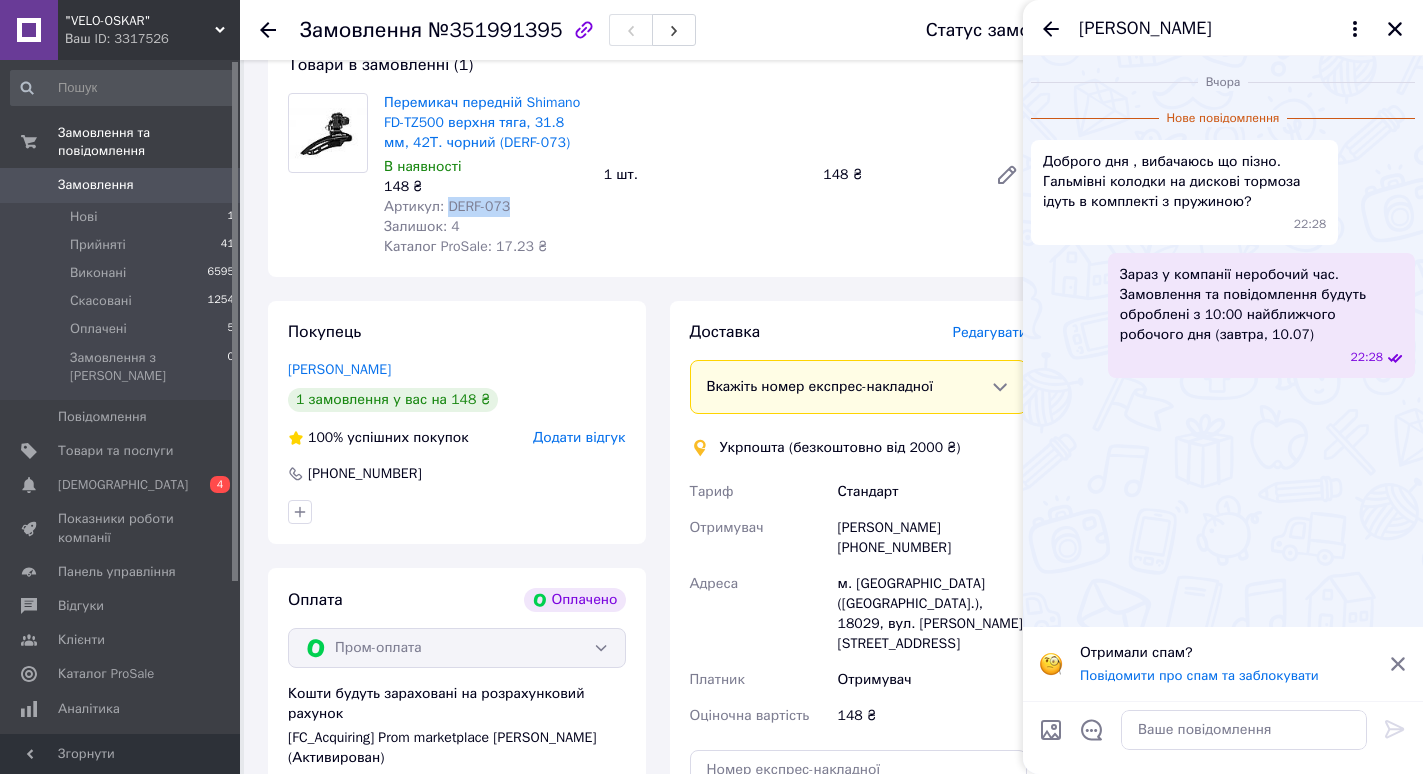 scroll, scrollTop: 300, scrollLeft: 0, axis: vertical 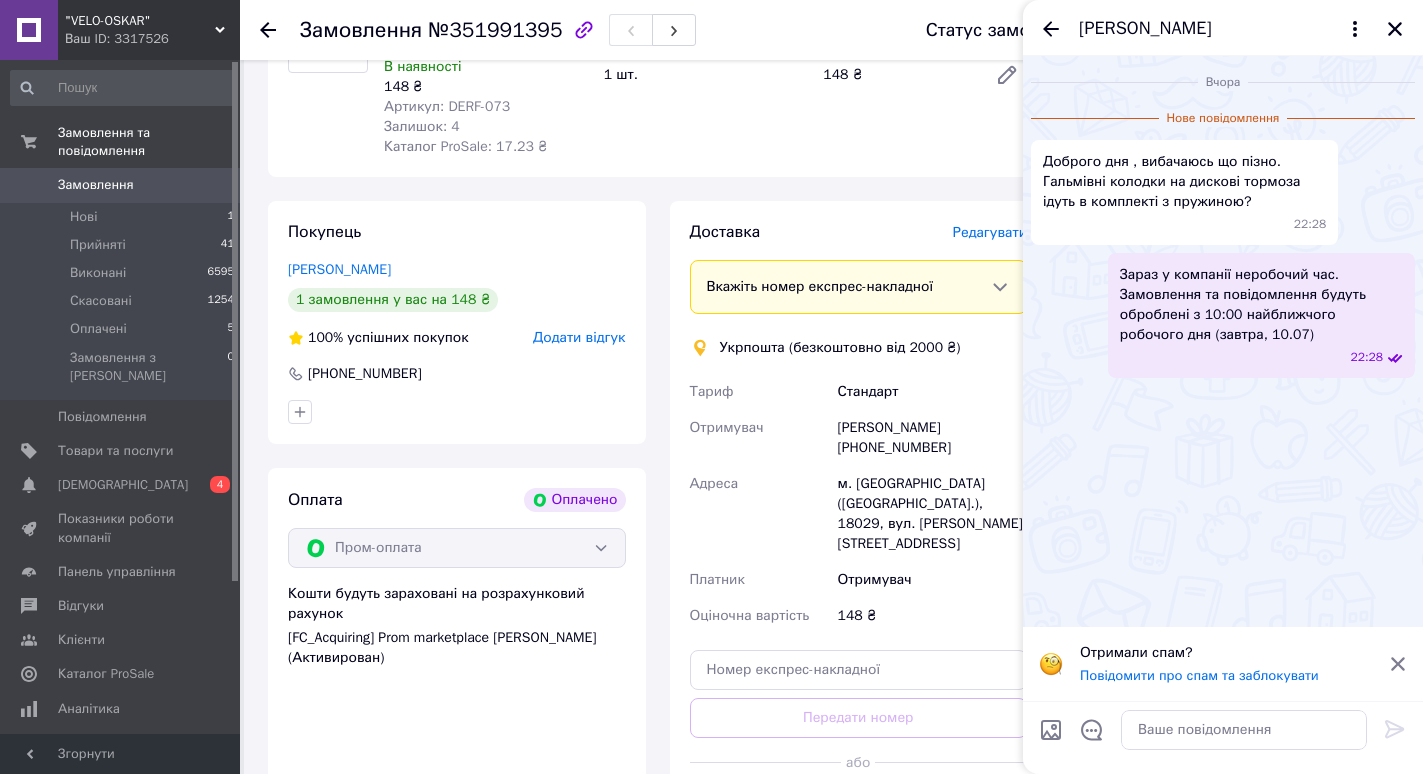 click 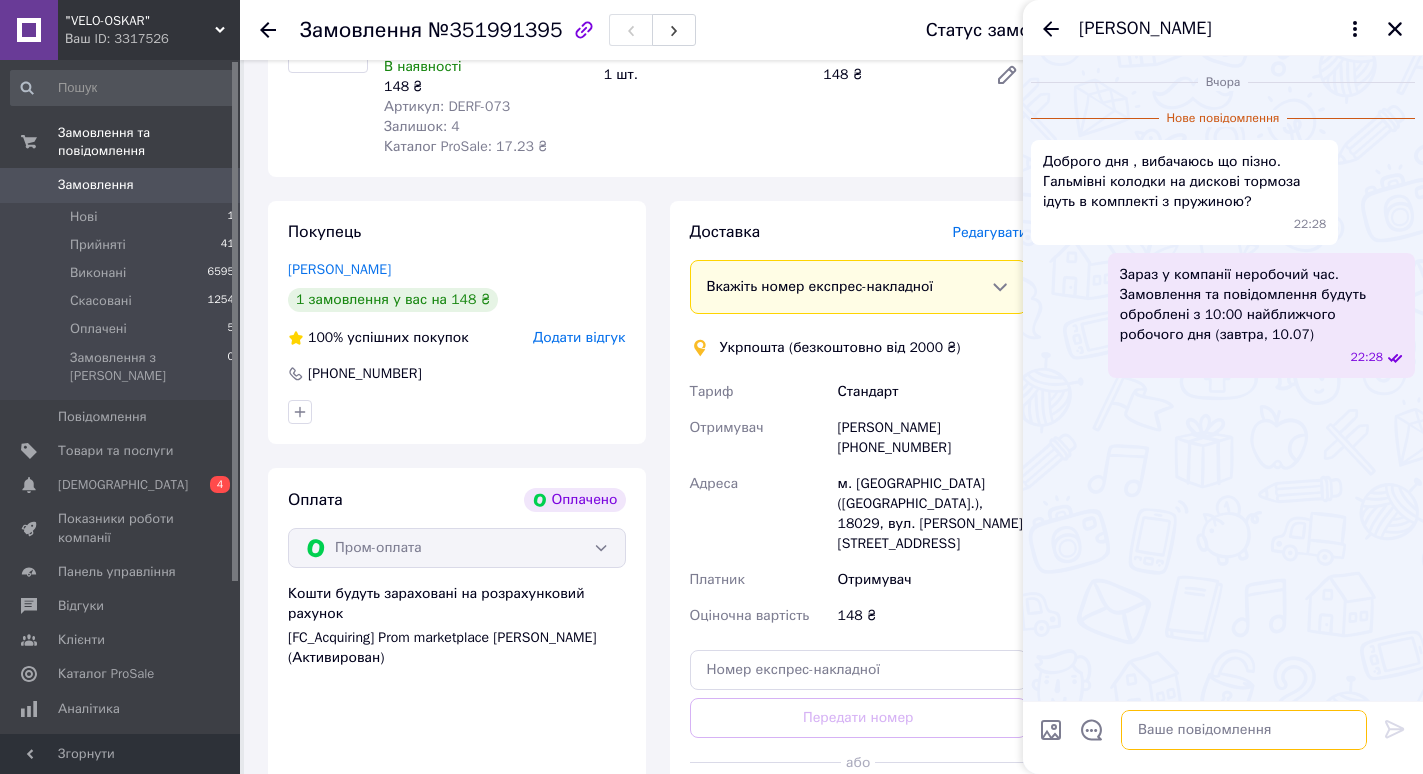 click at bounding box center (1244, 730) 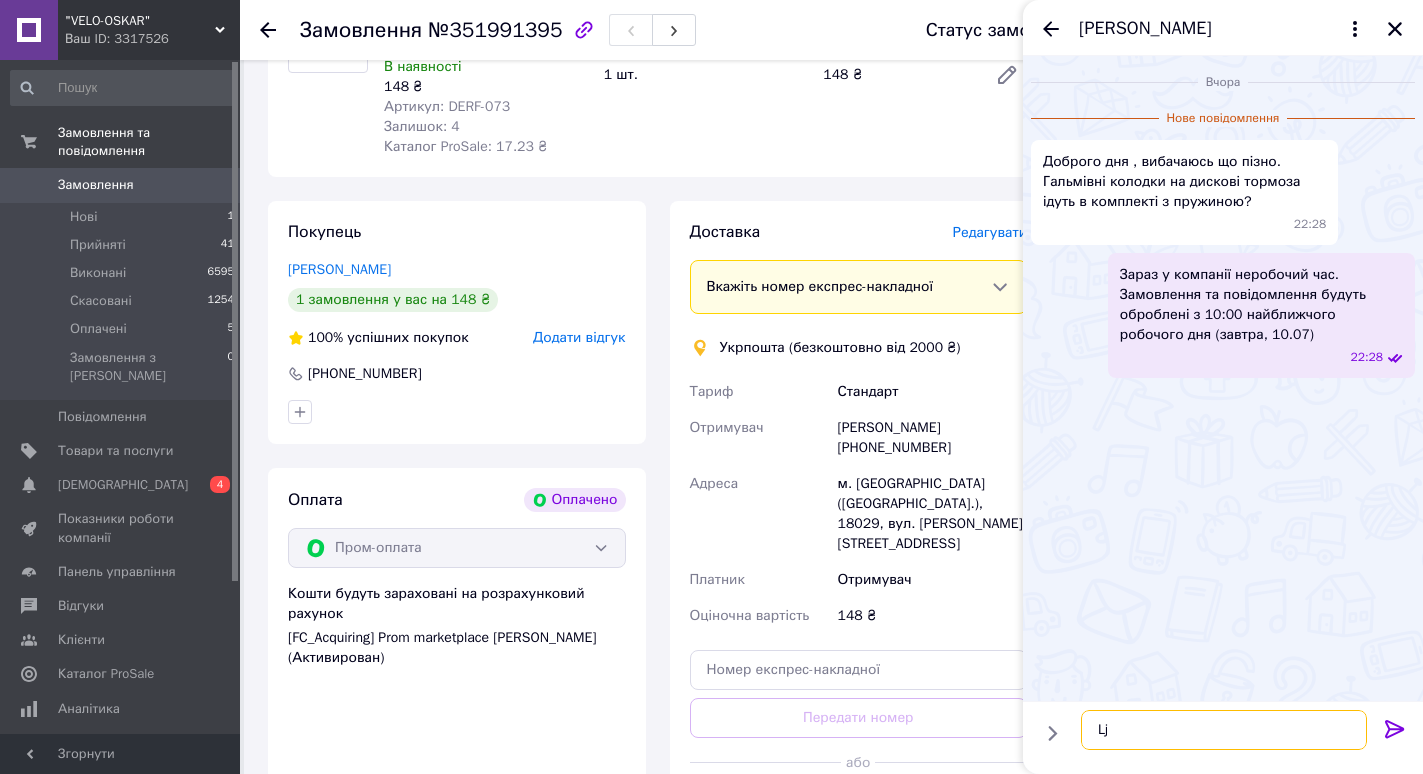 type on "L" 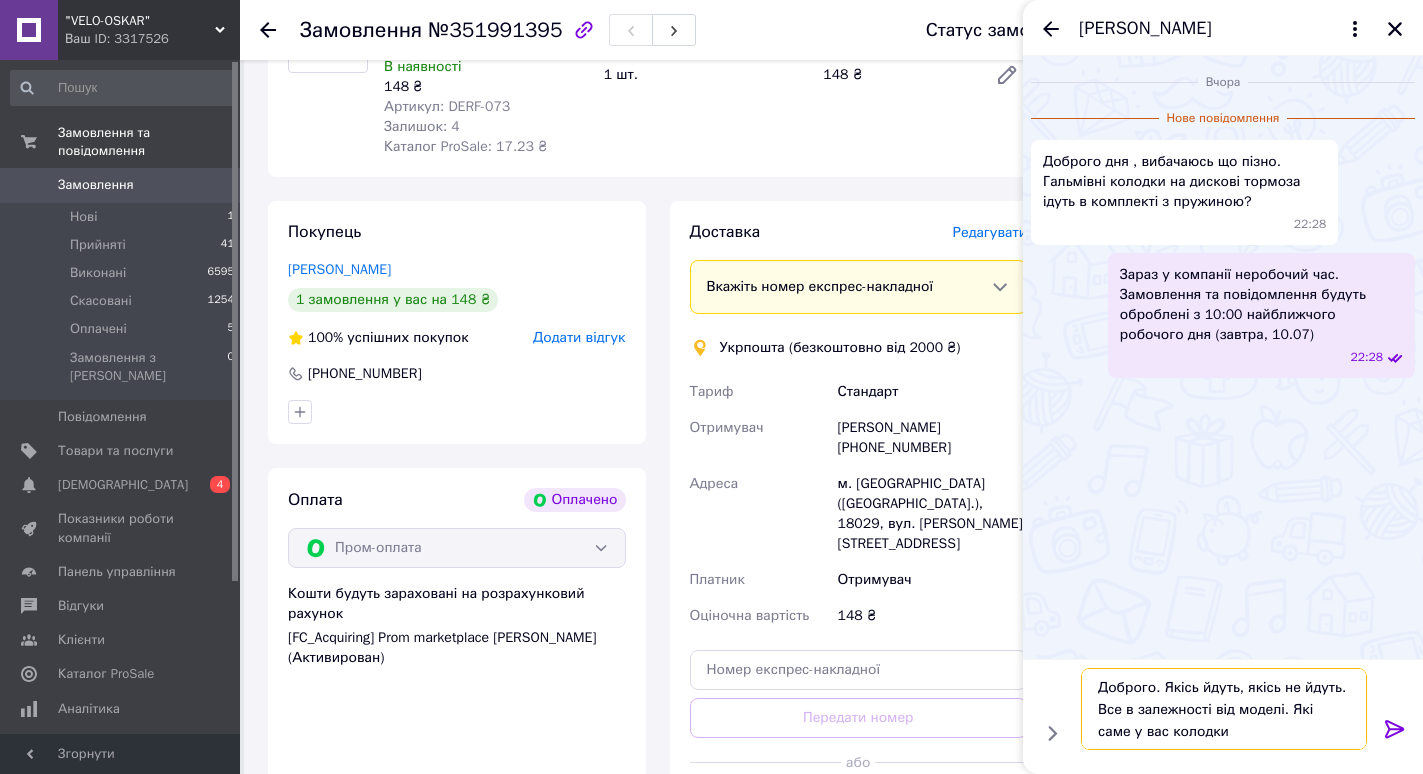 type on "Доброго. Якісь йдуть, якісь не йдуть. Все в залежності від моделі. Які саме у вас колодки?" 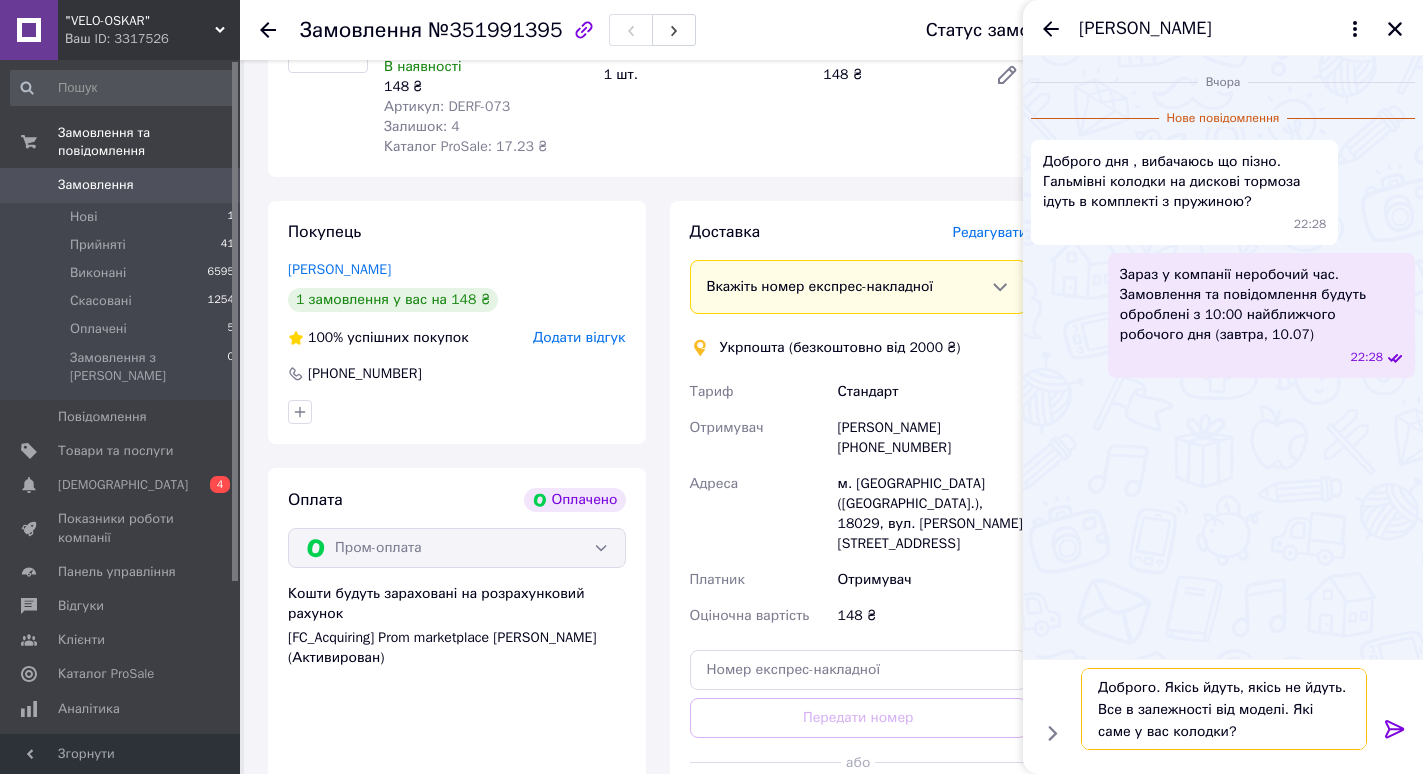 type 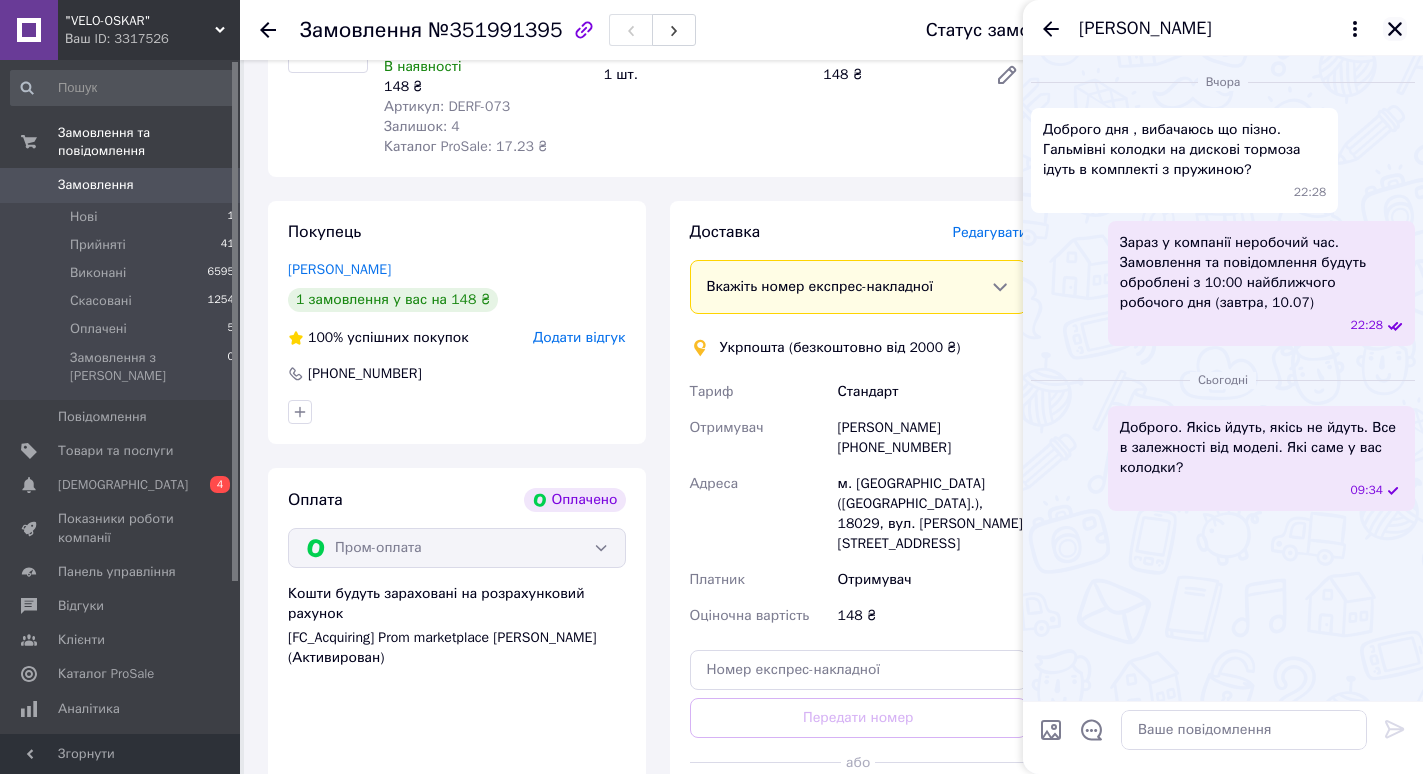 click 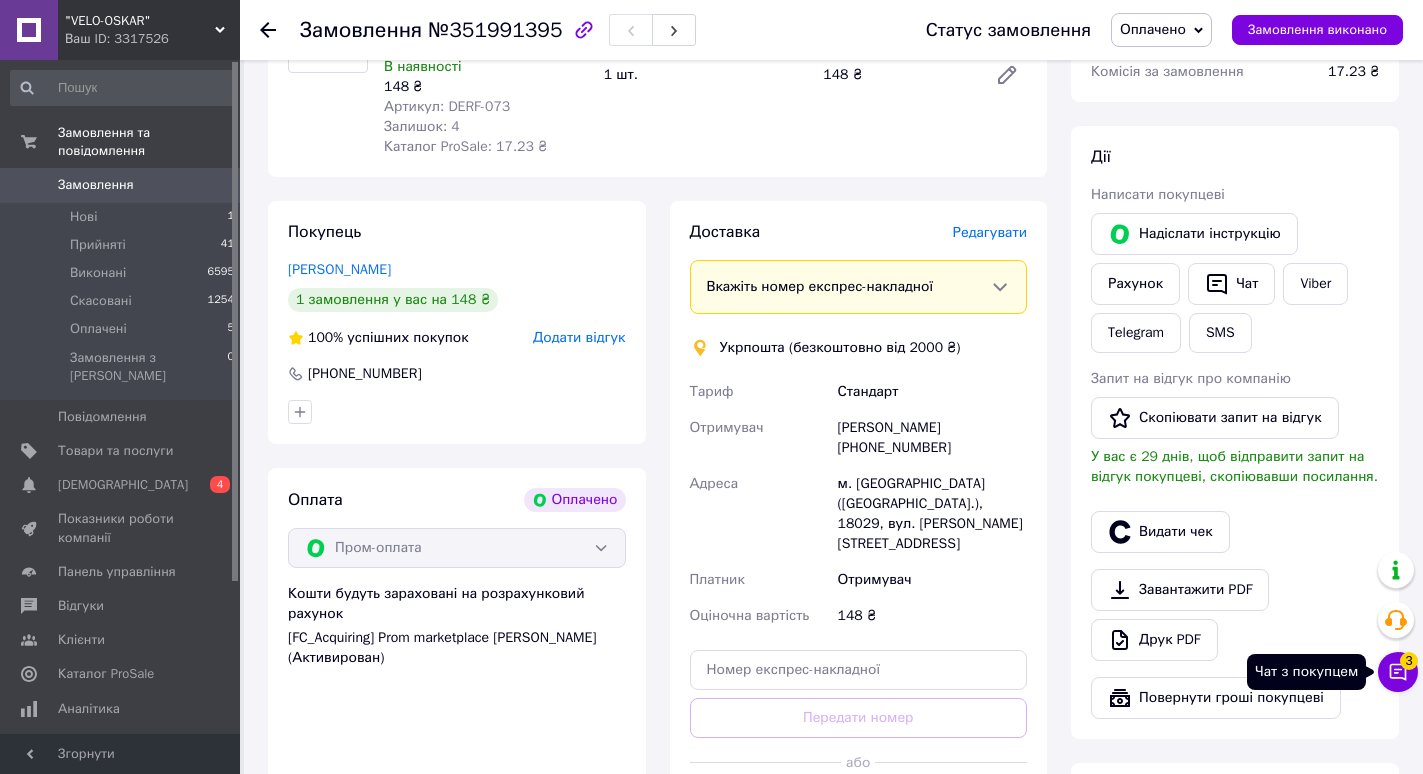 click 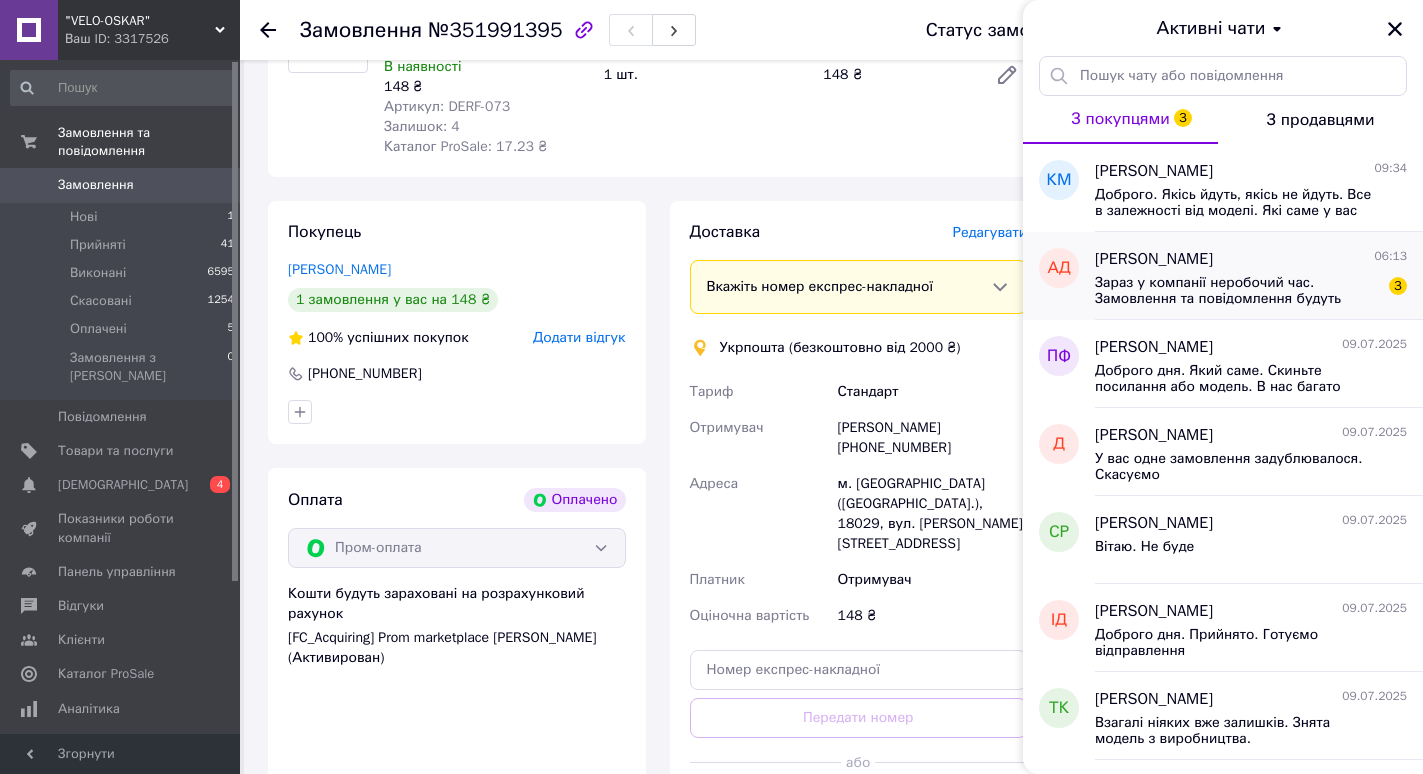 click on "Зараз у компанії неробочий час. Замовлення та повідомлення будуть оброблені з 10:00 найближчого робочого дня (сьогодні)" at bounding box center (1237, 291) 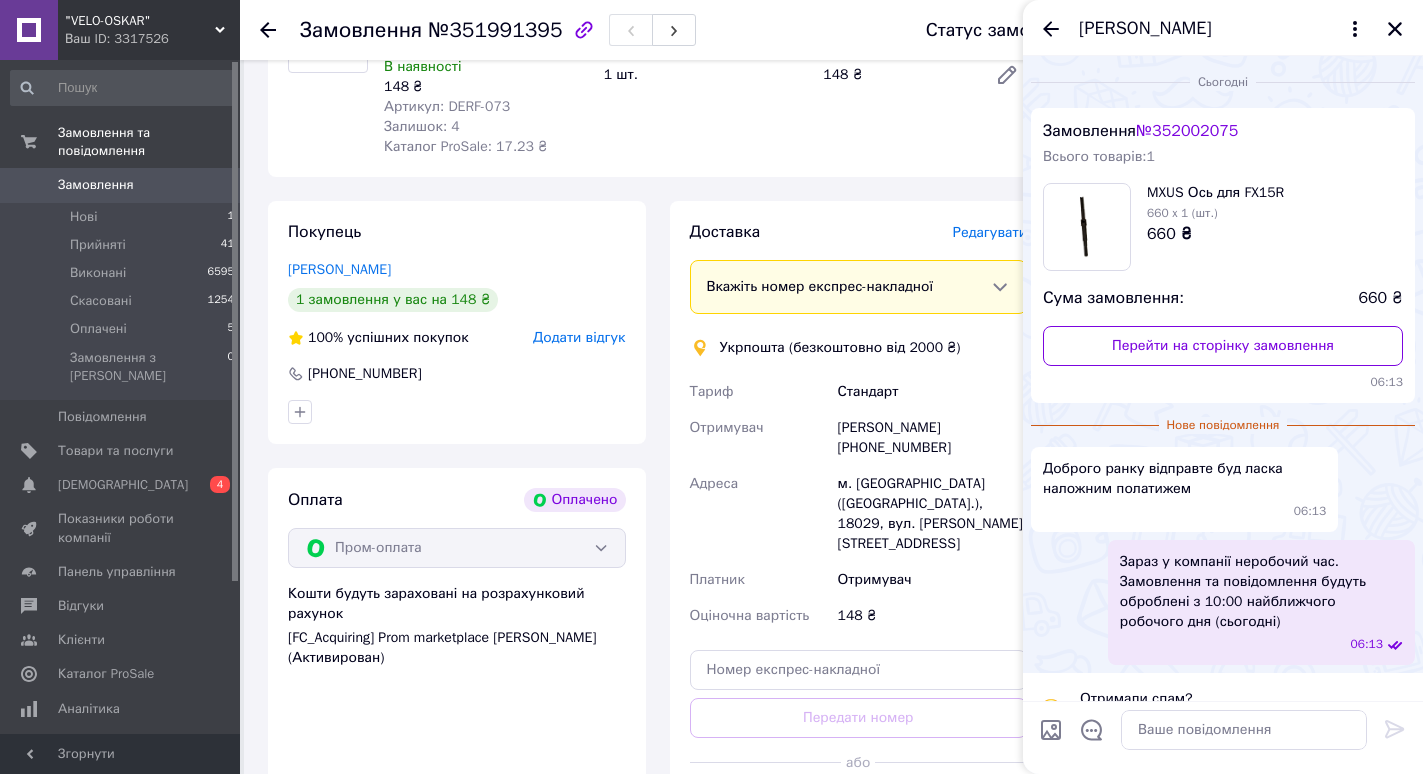 scroll, scrollTop: 45, scrollLeft: 0, axis: vertical 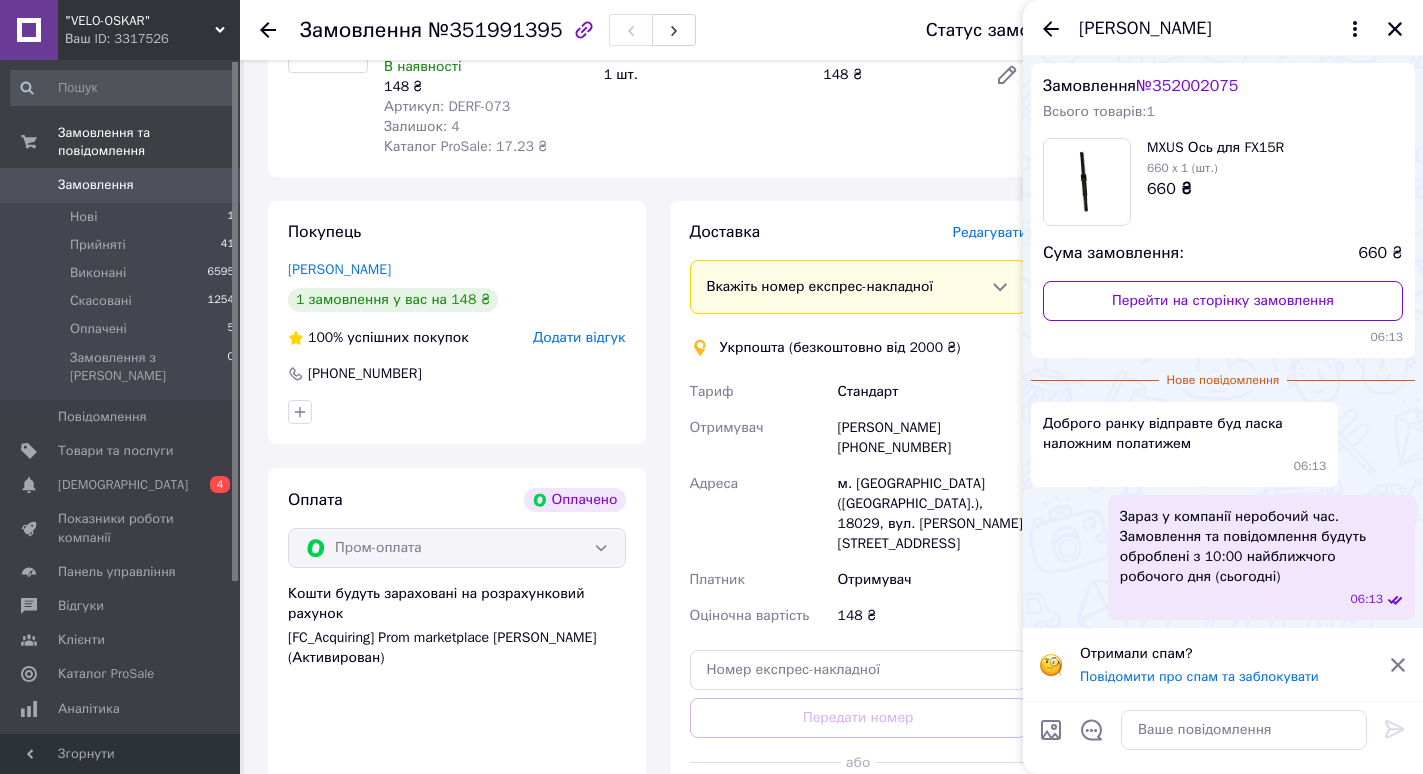 click 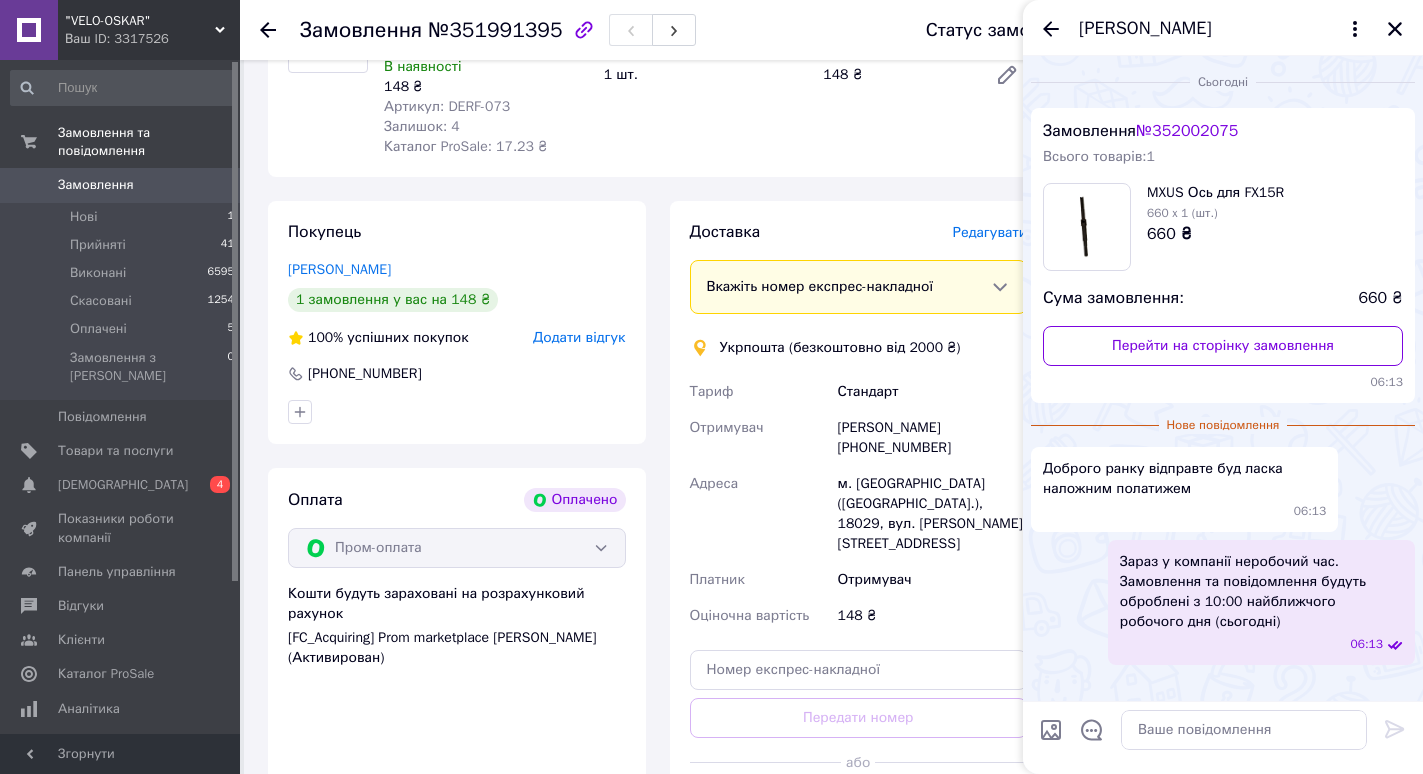 scroll, scrollTop: 0, scrollLeft: 0, axis: both 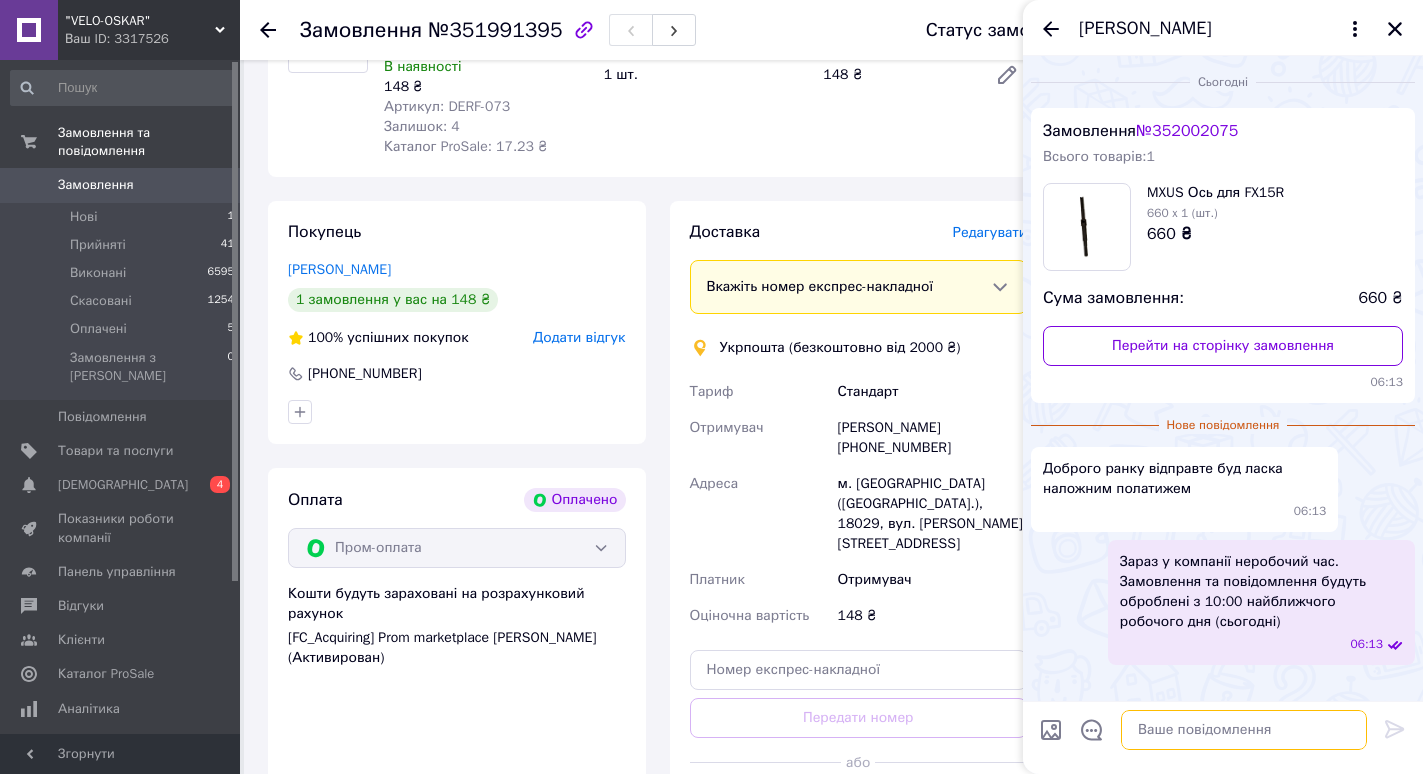 click at bounding box center (1244, 730) 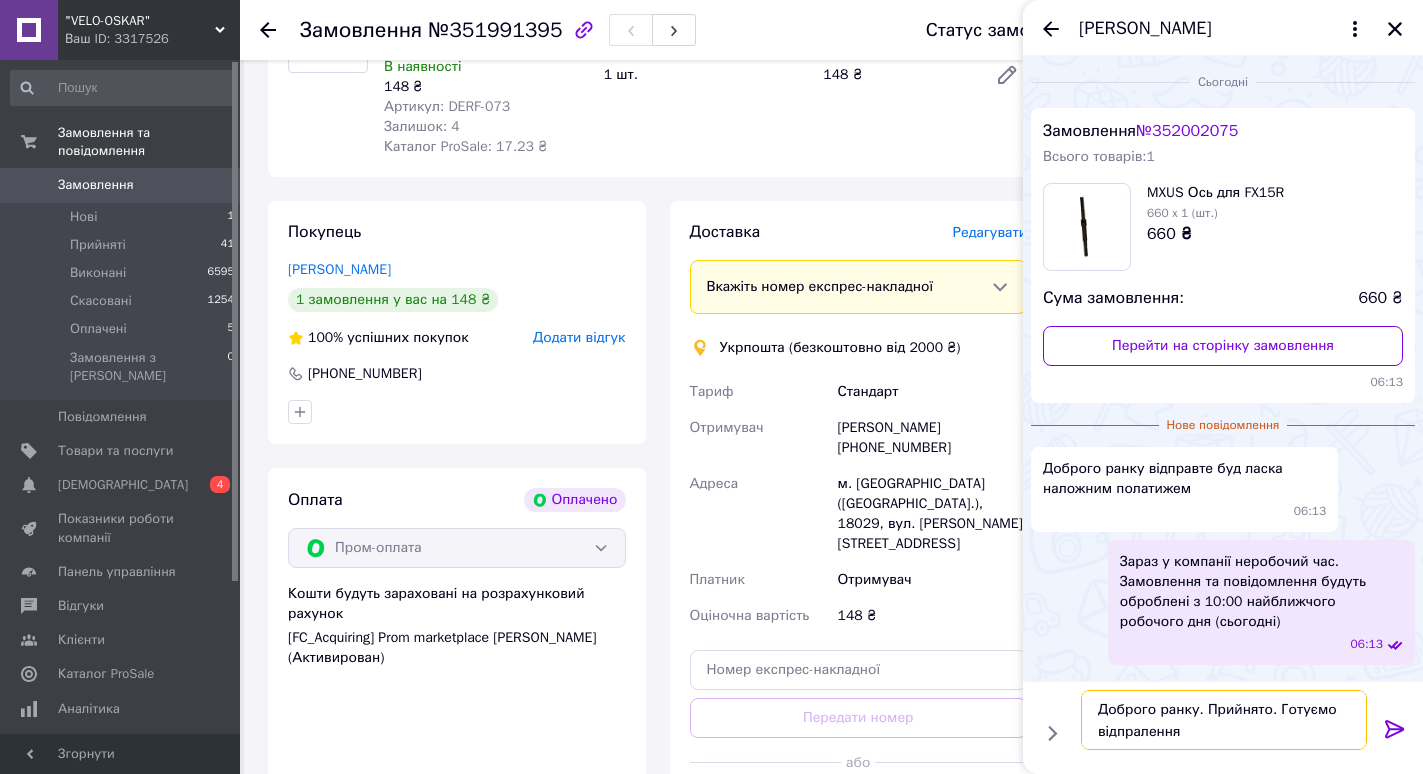 type on "Доброго ранку. Прийнято. Готуємо відправлення" 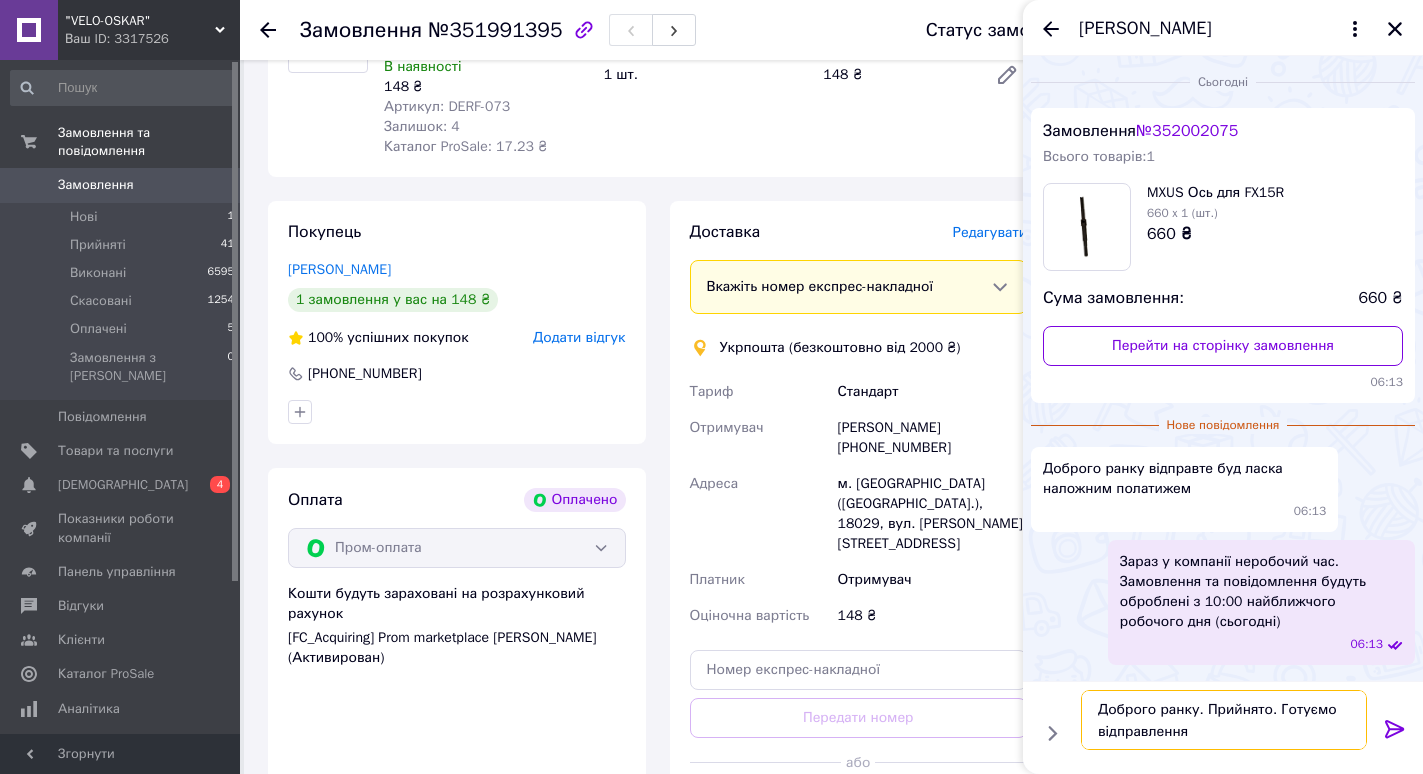 type 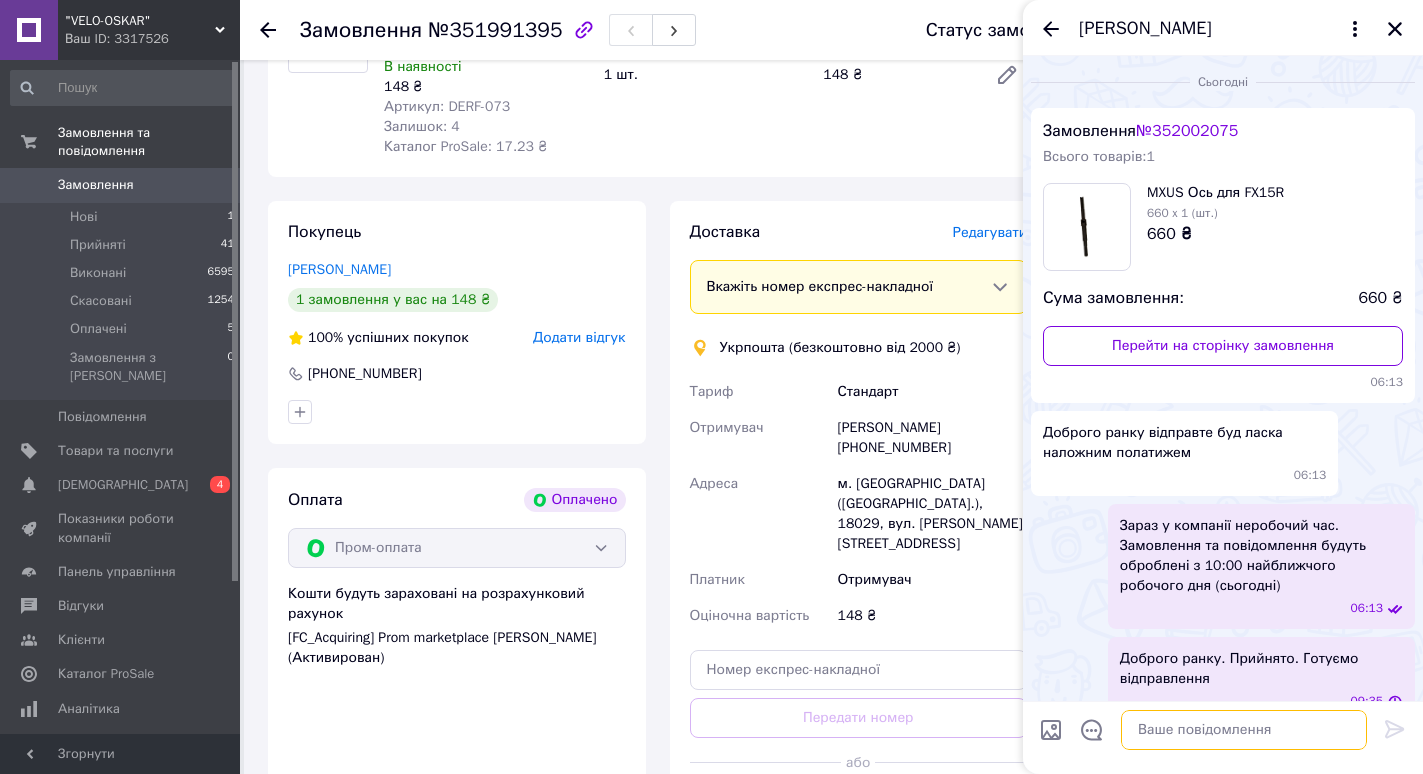 scroll, scrollTop: 29, scrollLeft: 0, axis: vertical 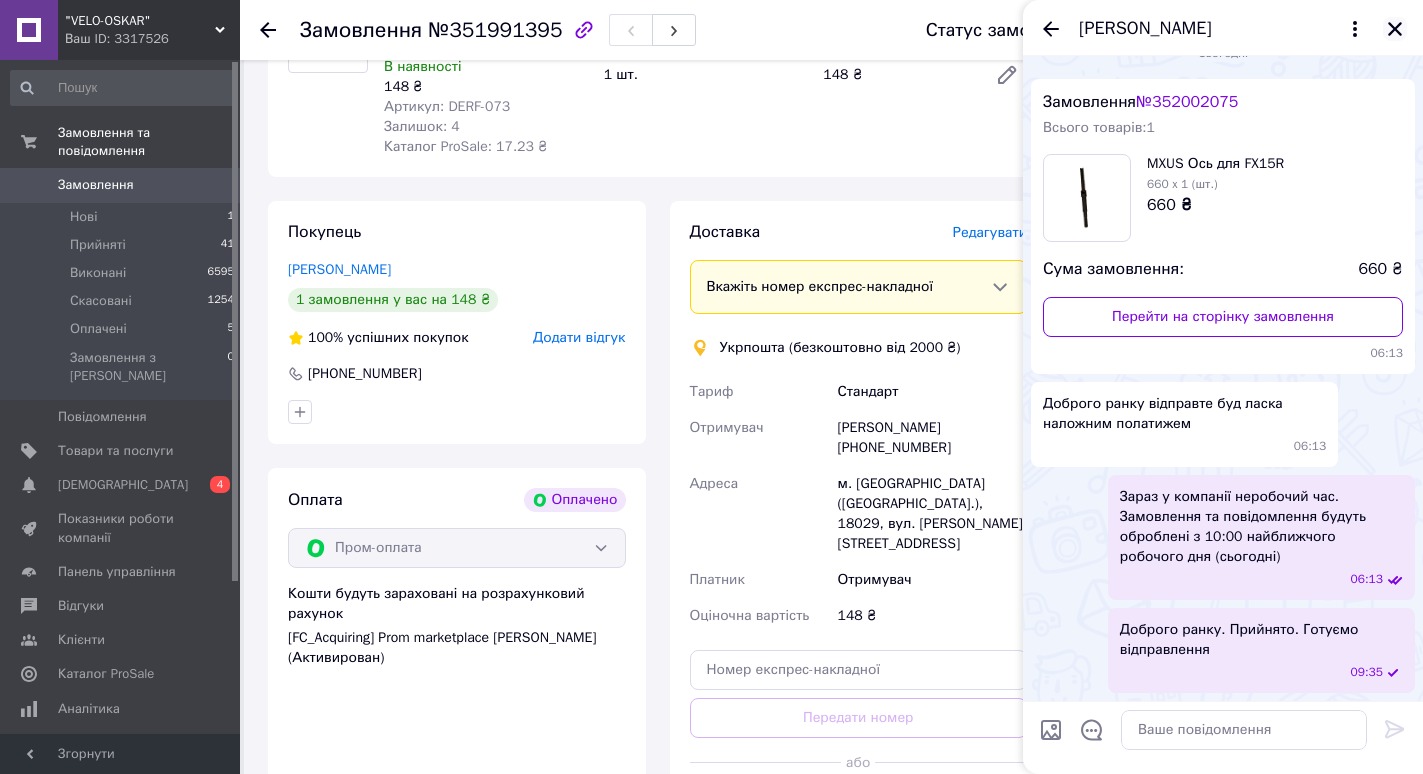 click 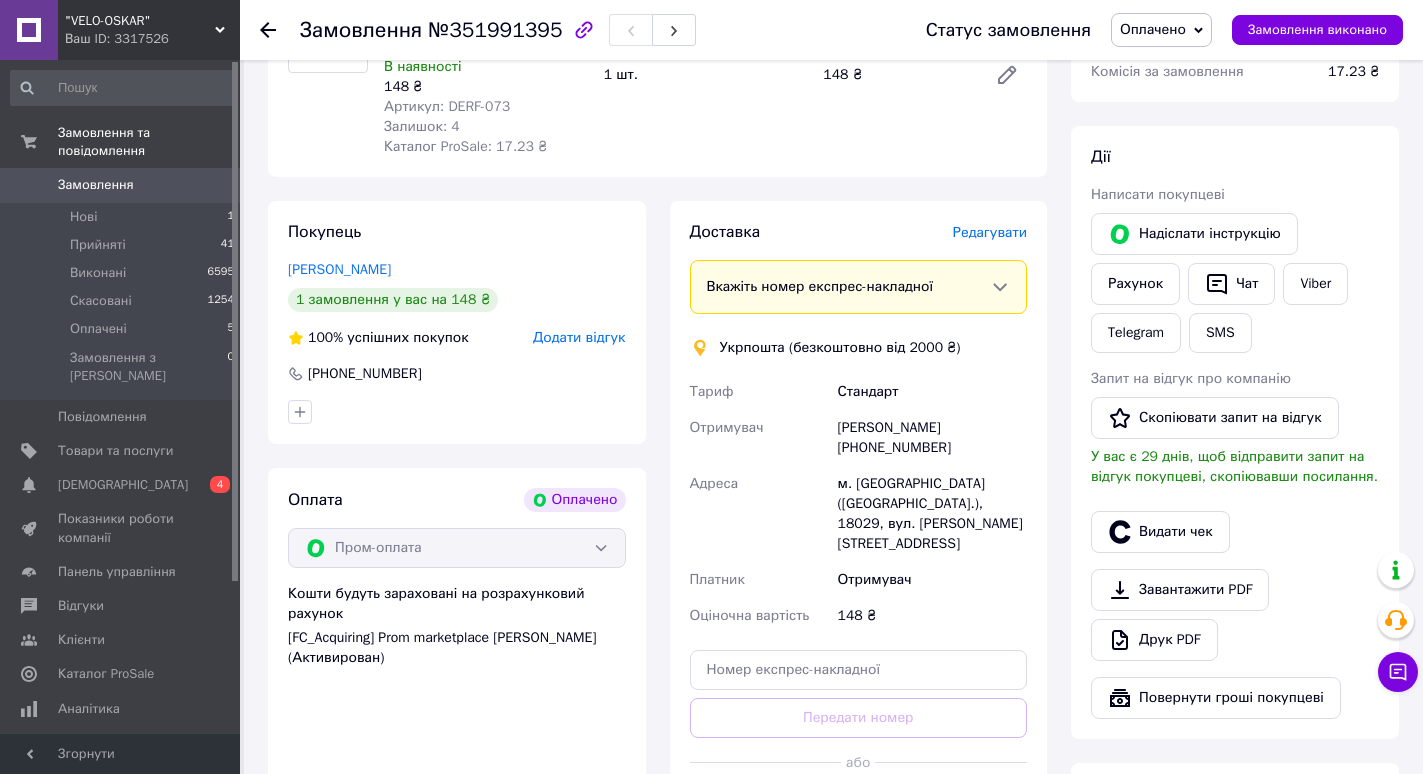 scroll, scrollTop: 0, scrollLeft: 0, axis: both 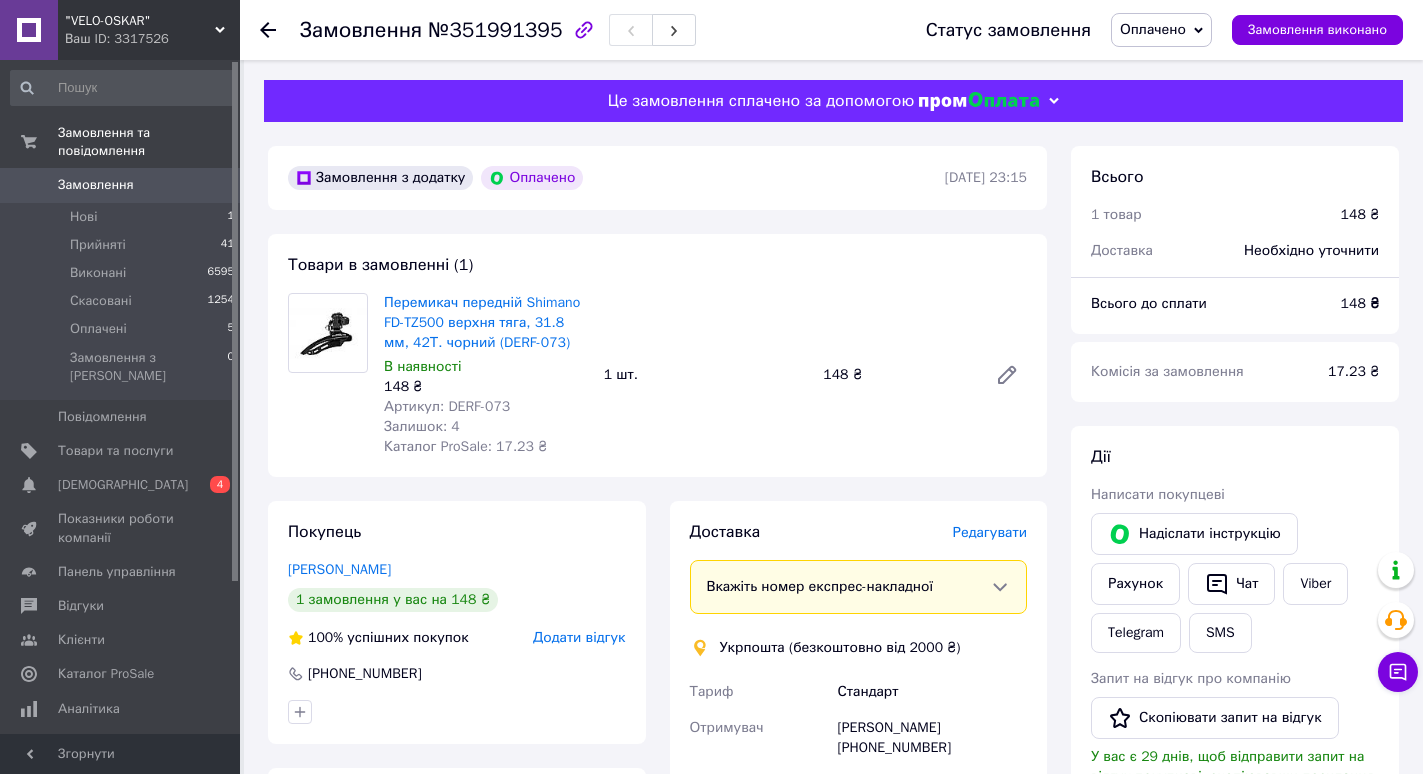 click on "Замовлення" at bounding box center [121, 185] 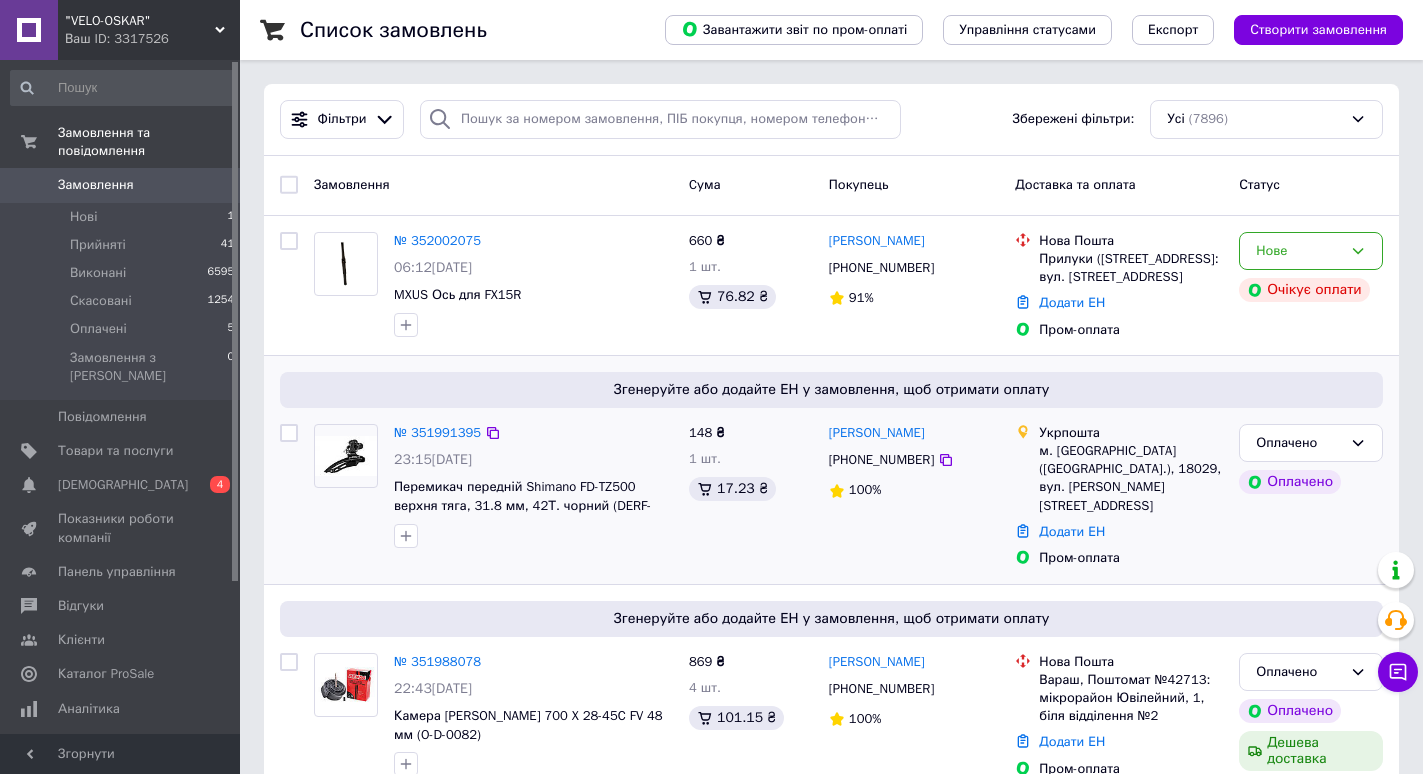 scroll, scrollTop: 100, scrollLeft: 0, axis: vertical 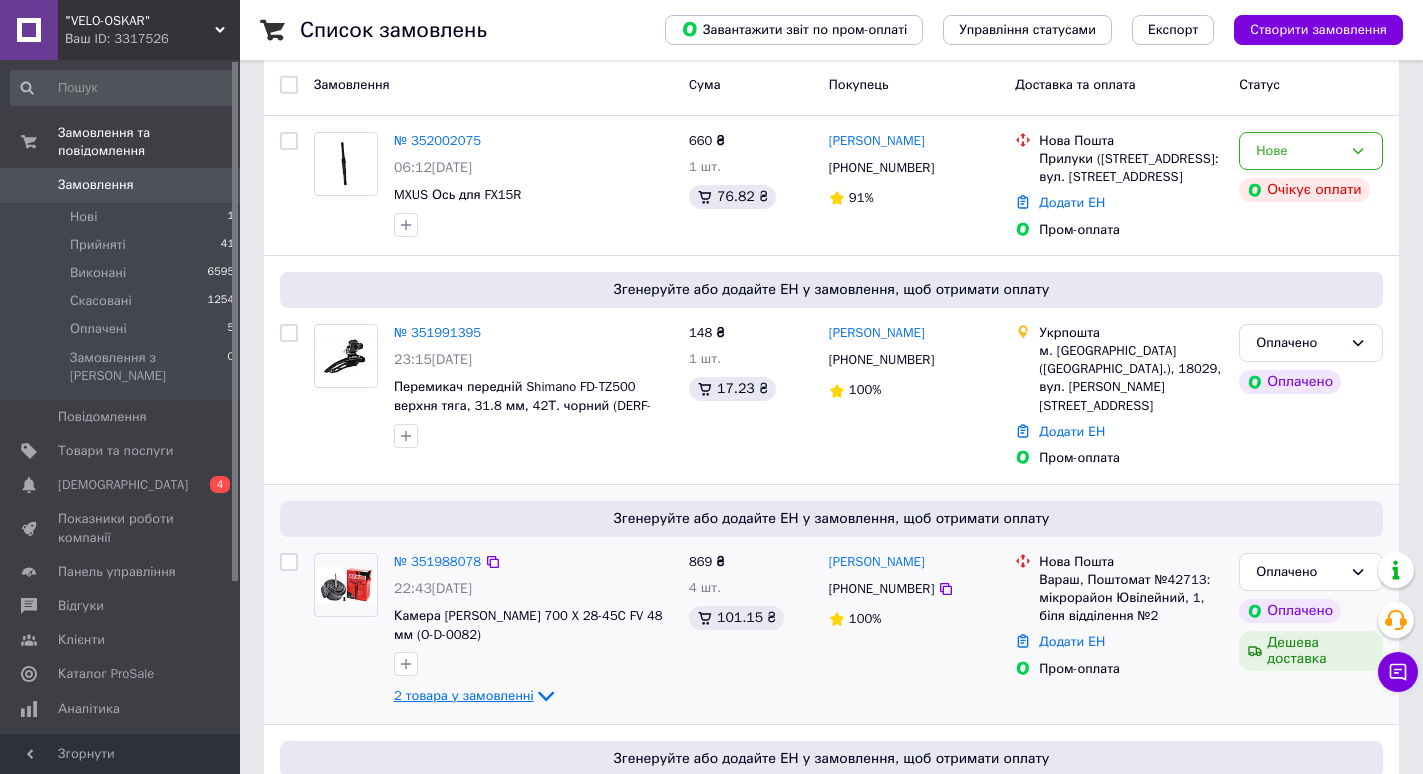 click on "2 товара у замовленні" at bounding box center [464, 695] 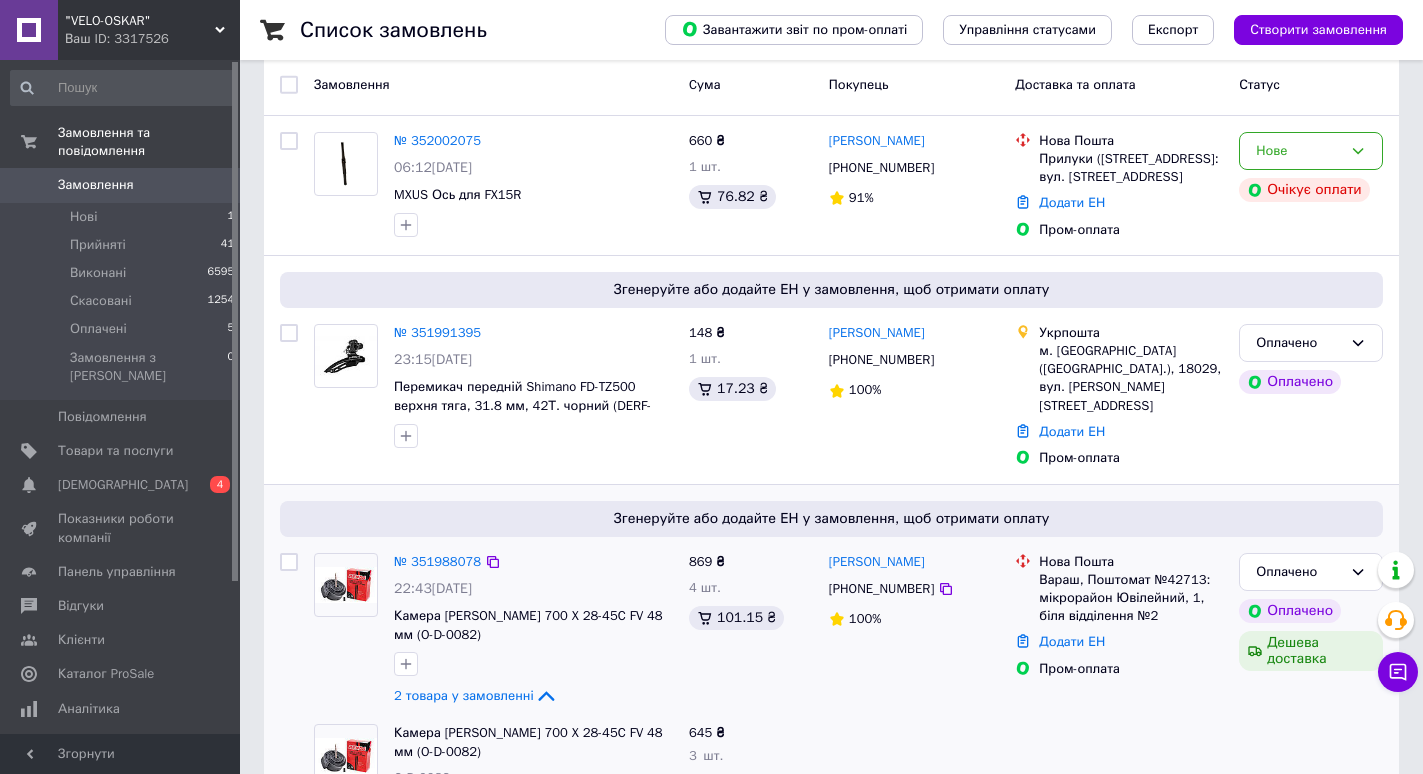scroll, scrollTop: 300, scrollLeft: 0, axis: vertical 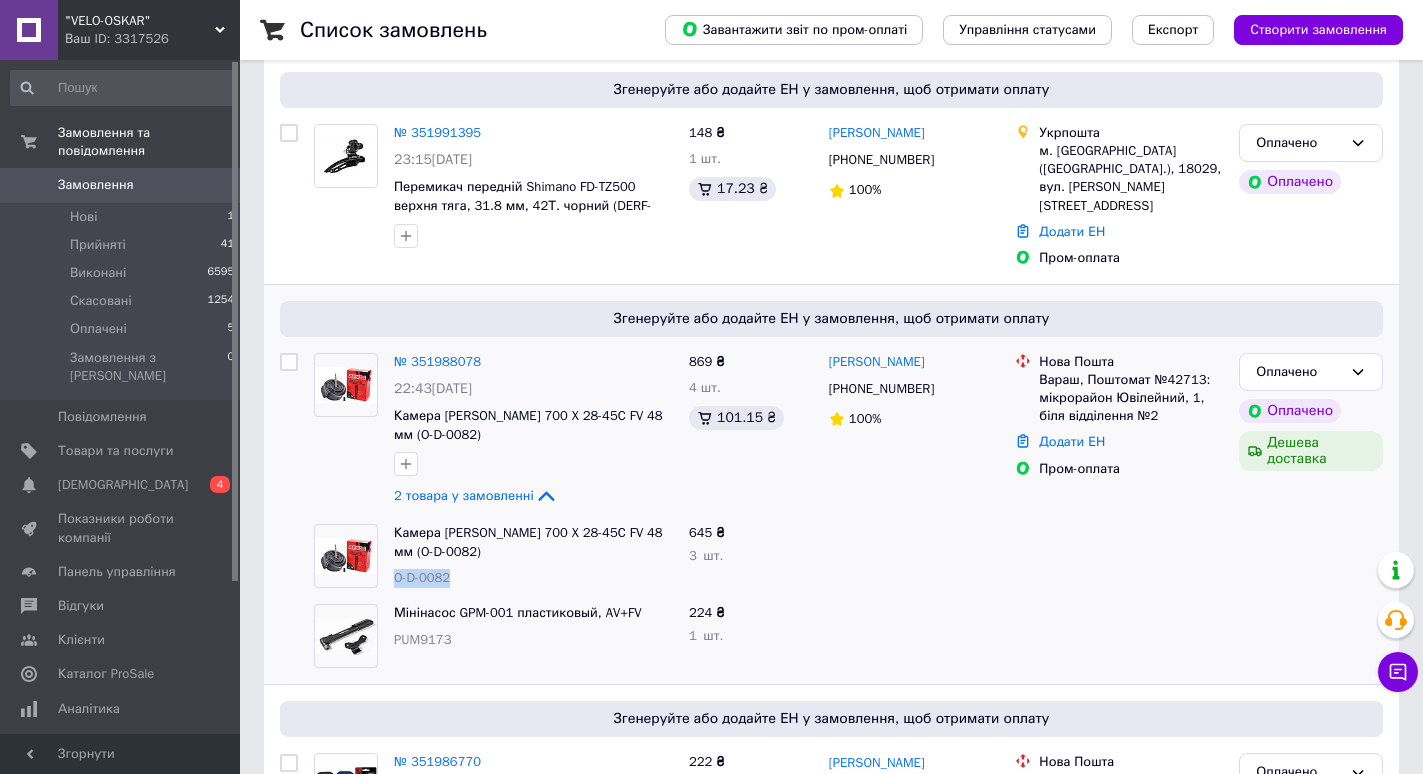 drag, startPoint x: 397, startPoint y: 561, endPoint x: 468, endPoint y: 559, distance: 71.02816 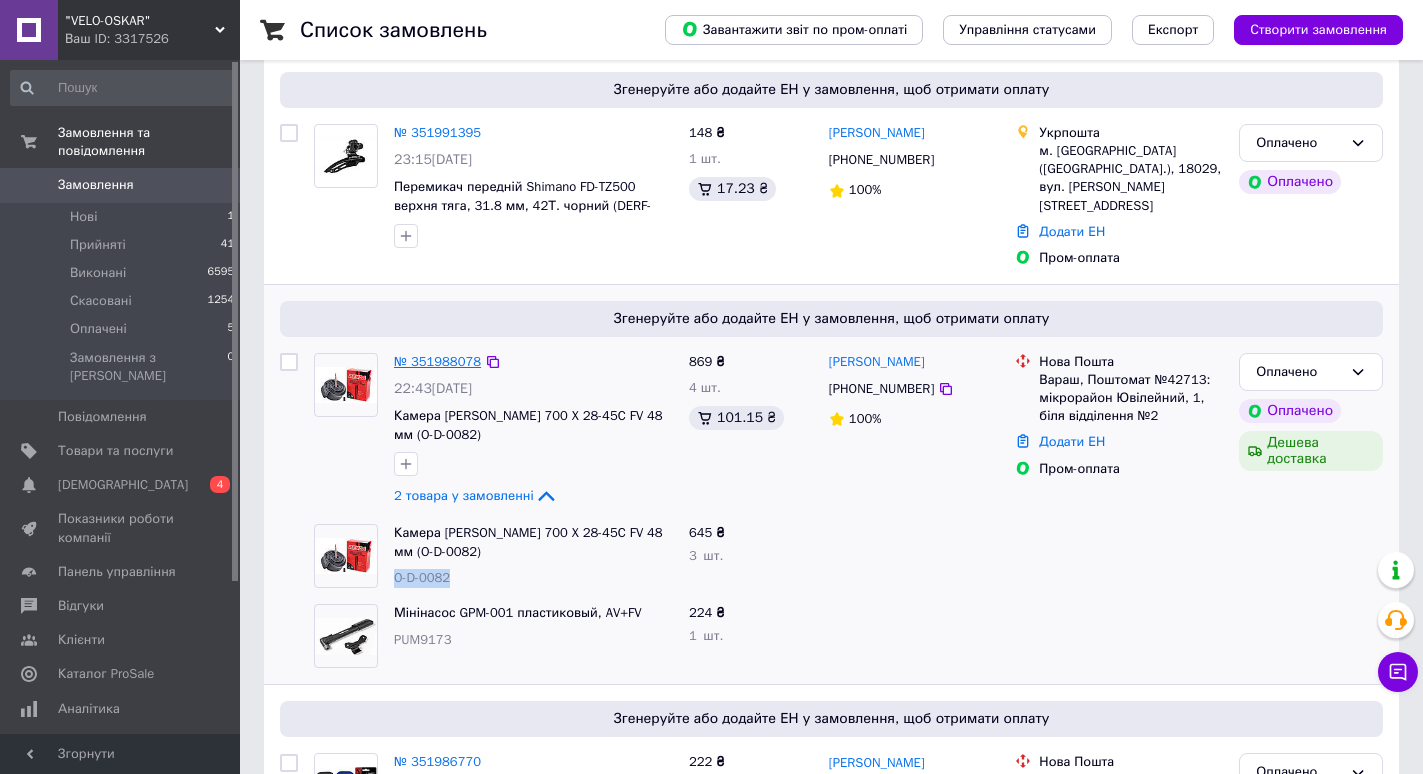 click on "№ 351988078" at bounding box center [437, 361] 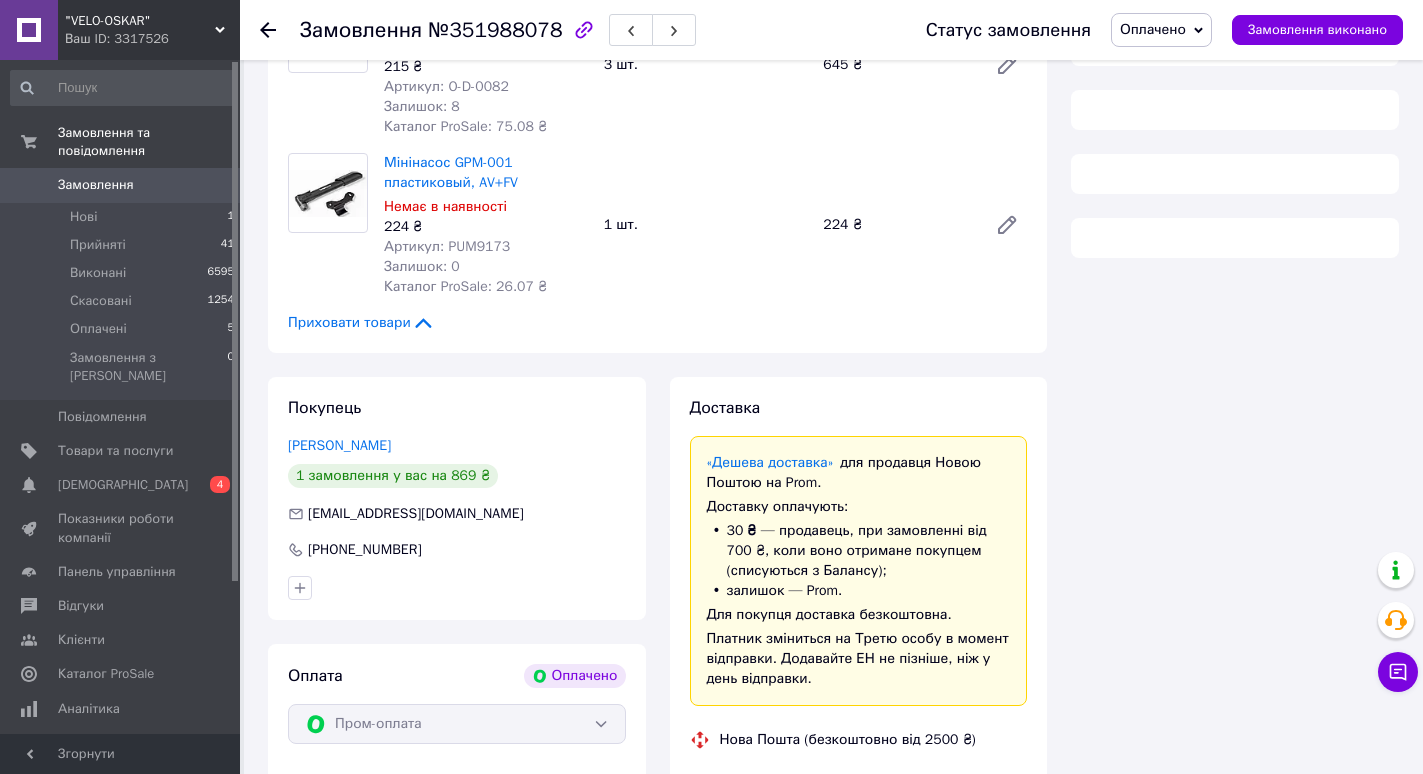 scroll, scrollTop: 0, scrollLeft: 0, axis: both 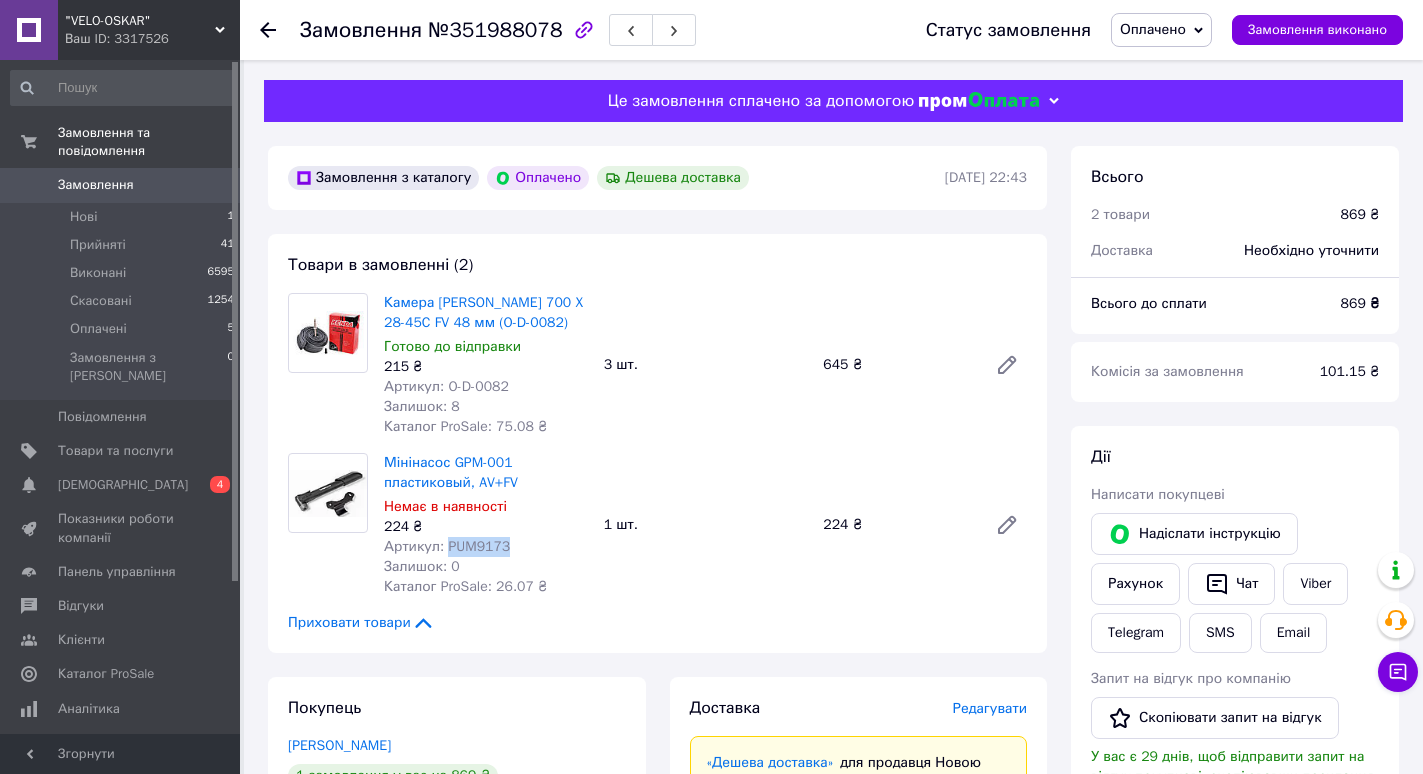 drag, startPoint x: 445, startPoint y: 546, endPoint x: 510, endPoint y: 544, distance: 65.03076 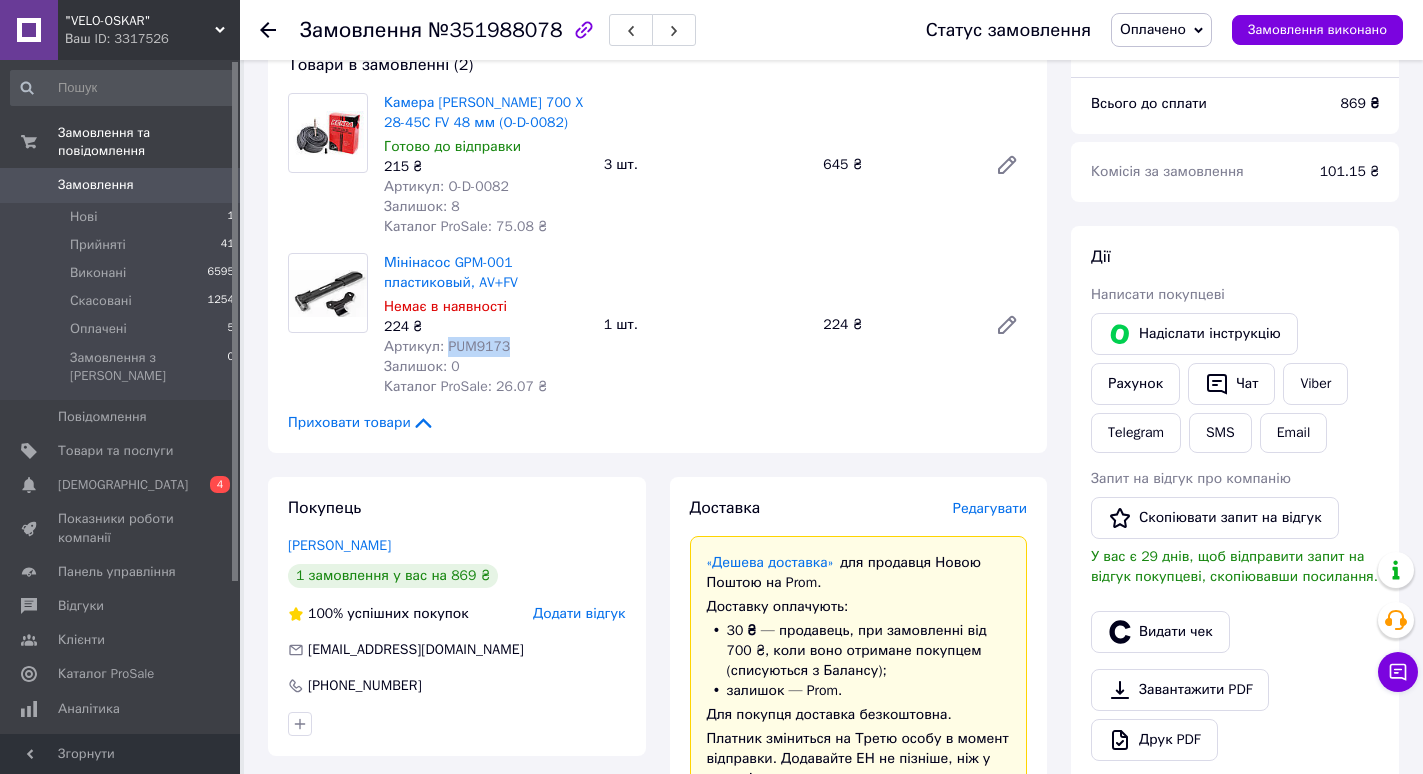 scroll, scrollTop: 0, scrollLeft: 0, axis: both 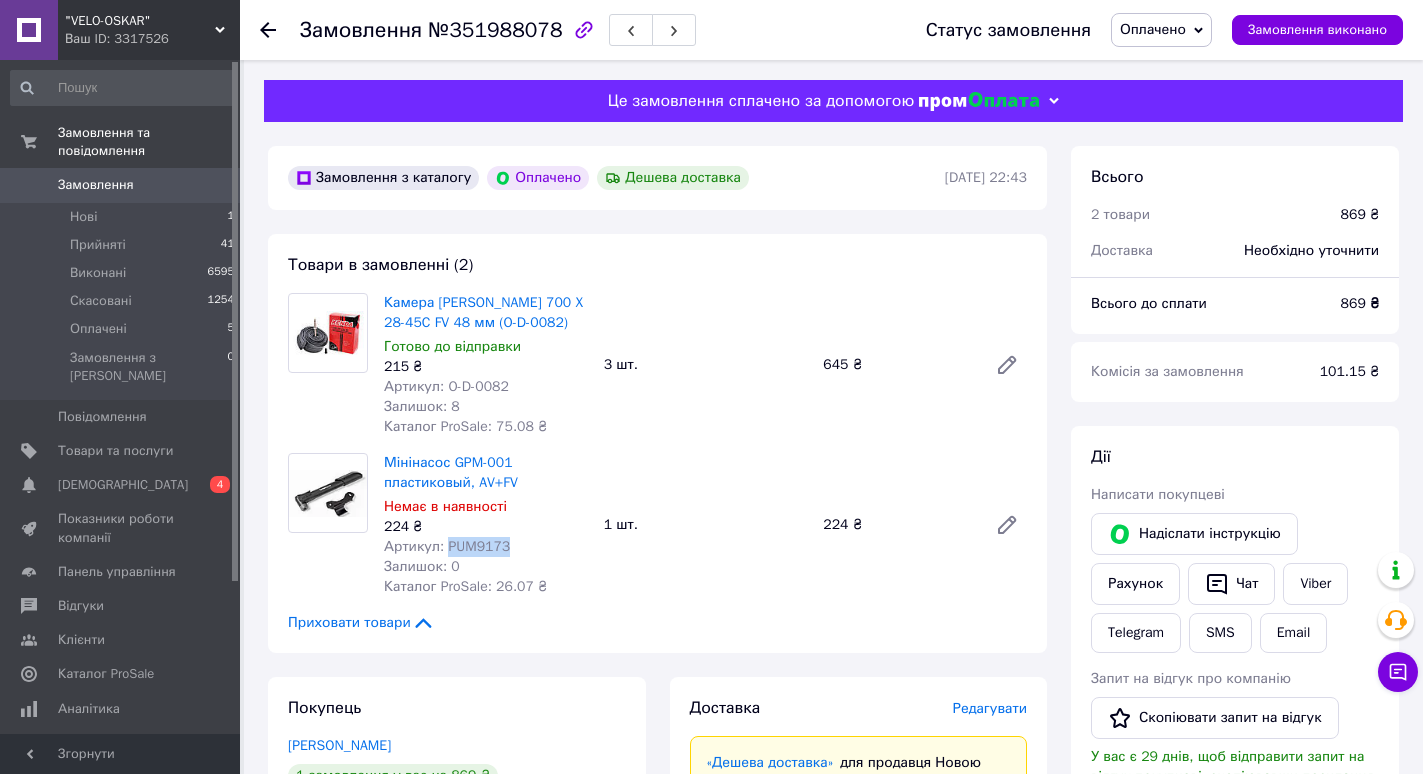 click on "Замовлення" at bounding box center [96, 185] 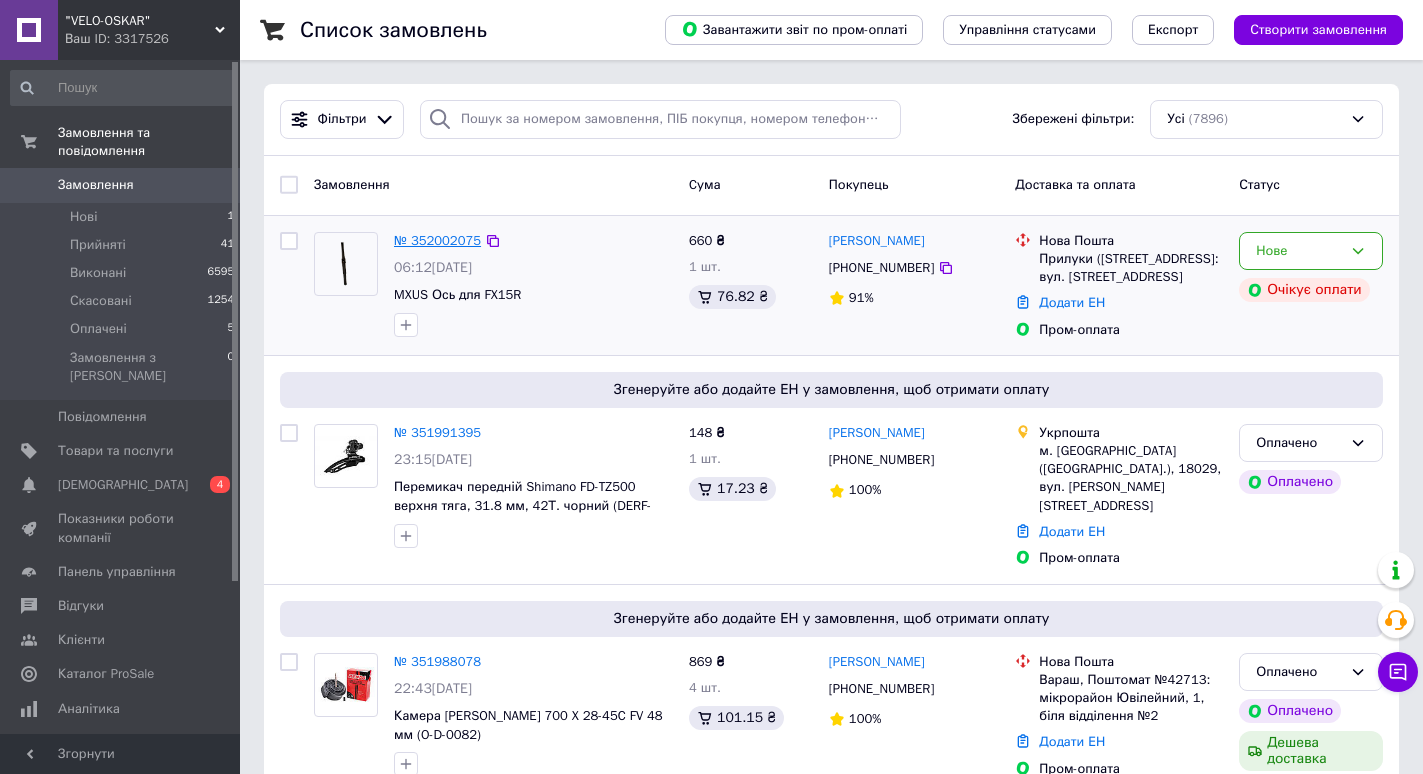 click on "№ 352002075" at bounding box center (437, 240) 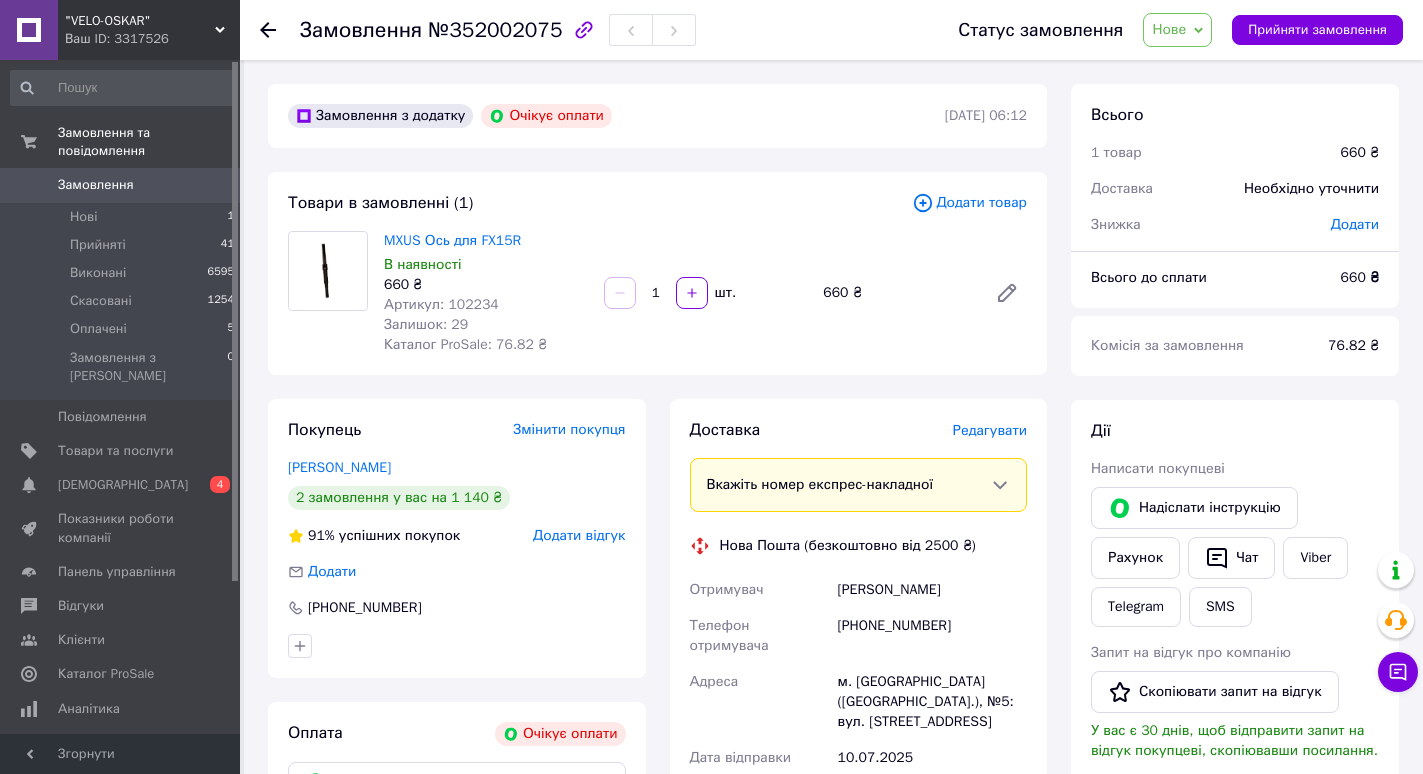 scroll, scrollTop: 200, scrollLeft: 0, axis: vertical 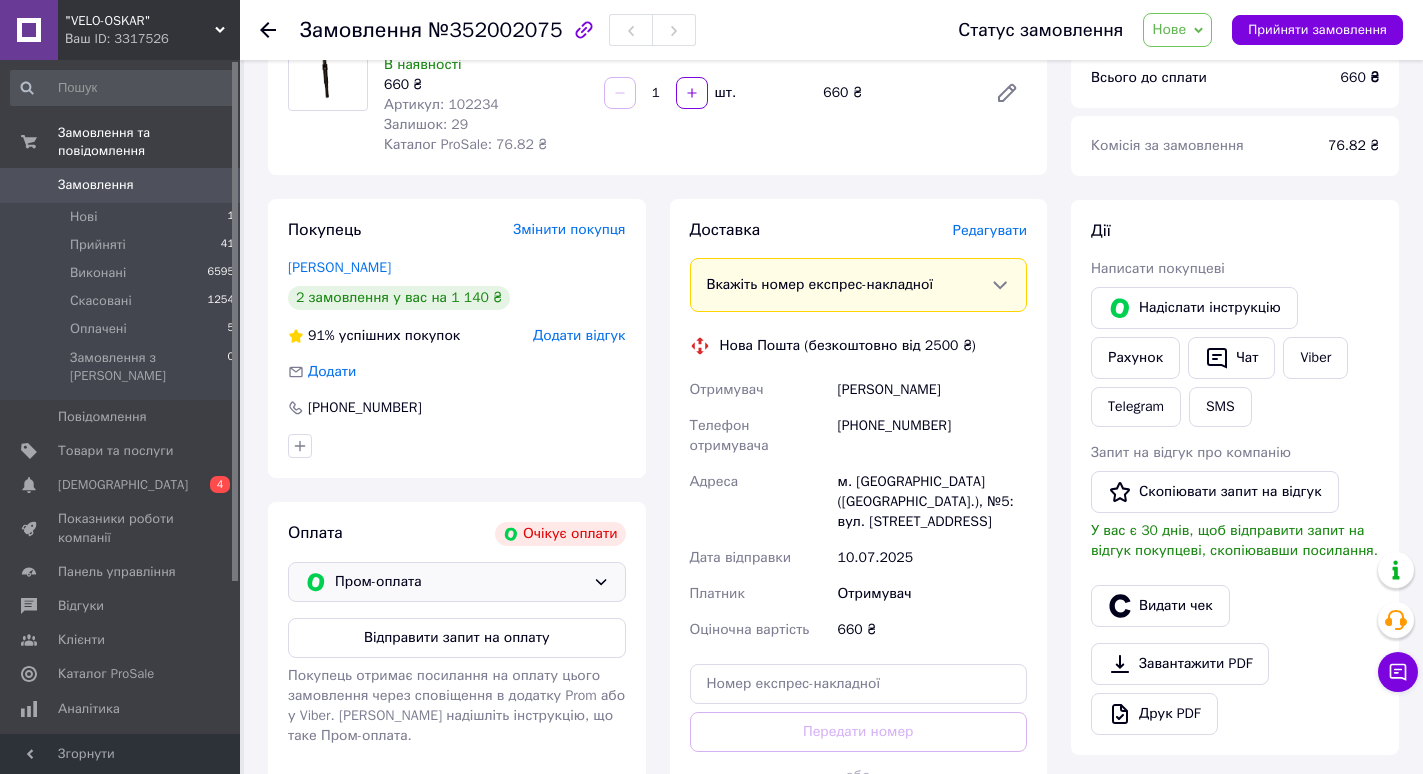 drag, startPoint x: 382, startPoint y: 582, endPoint x: 443, endPoint y: 585, distance: 61.073727 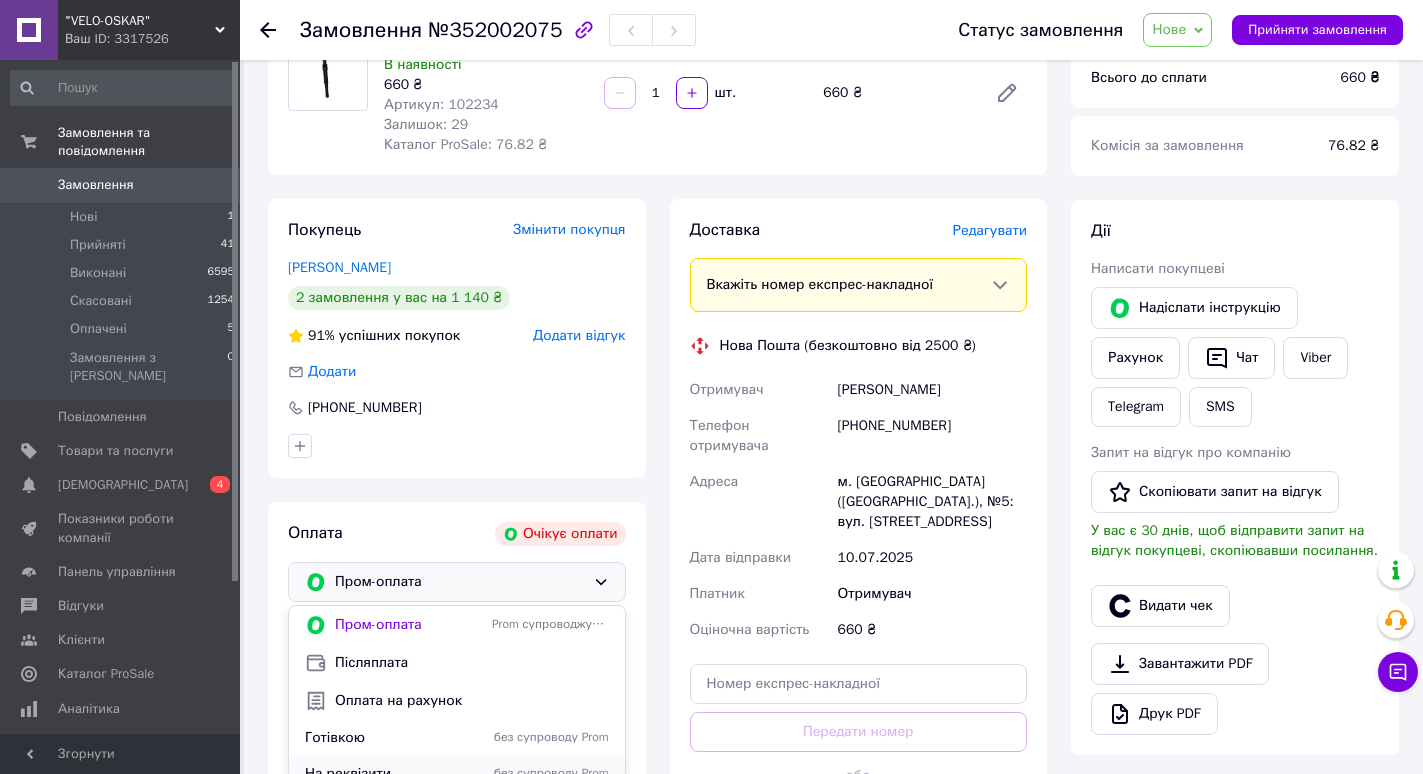 scroll, scrollTop: 400, scrollLeft: 0, axis: vertical 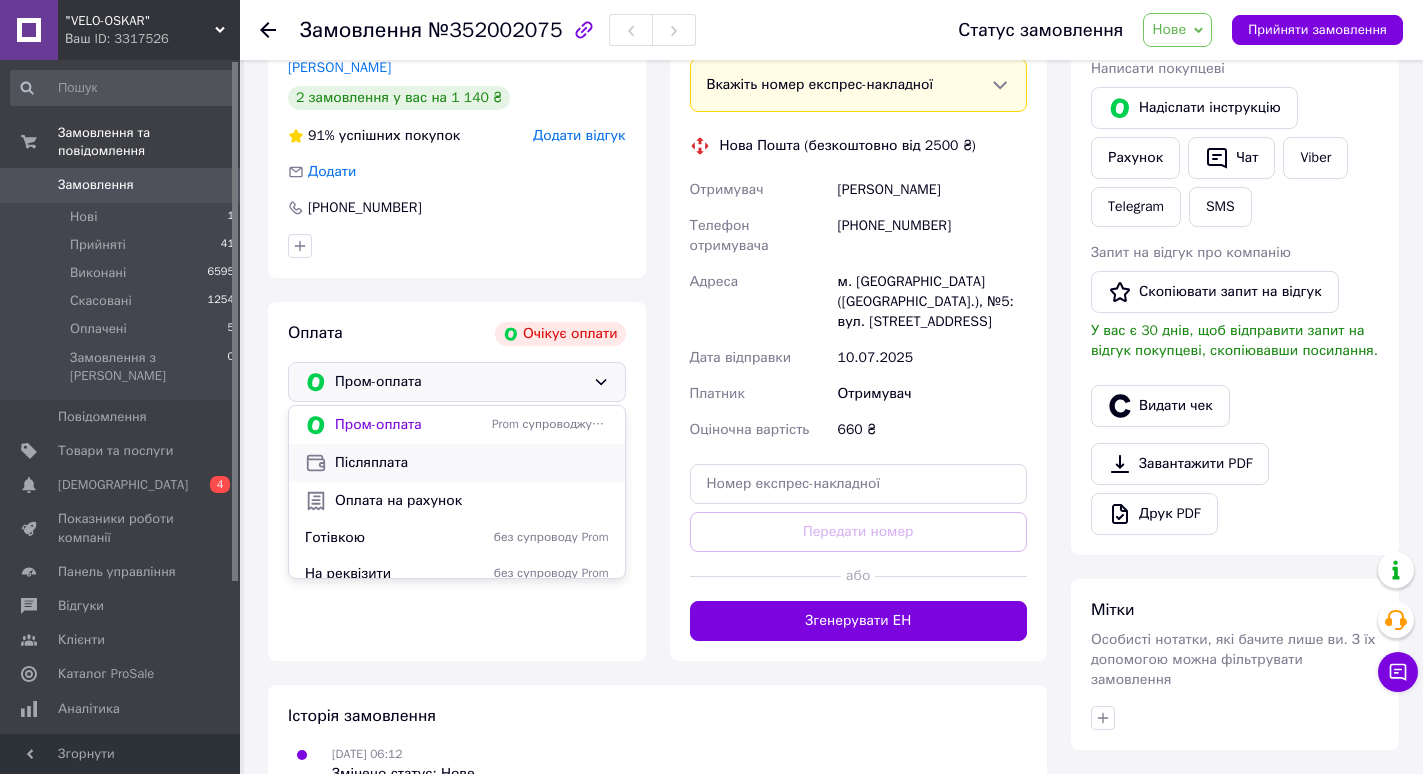 click on "Післяплата" at bounding box center (472, 463) 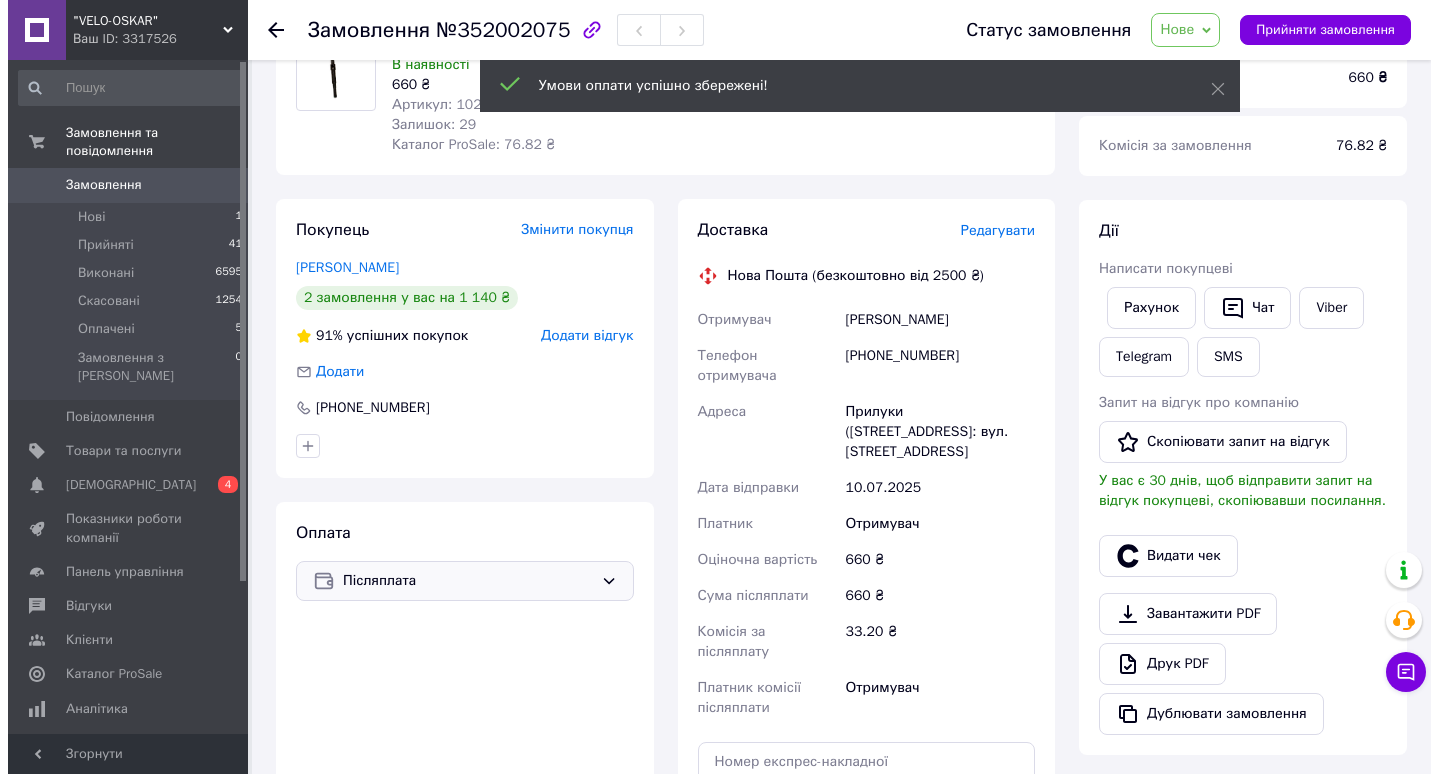 scroll, scrollTop: 0, scrollLeft: 0, axis: both 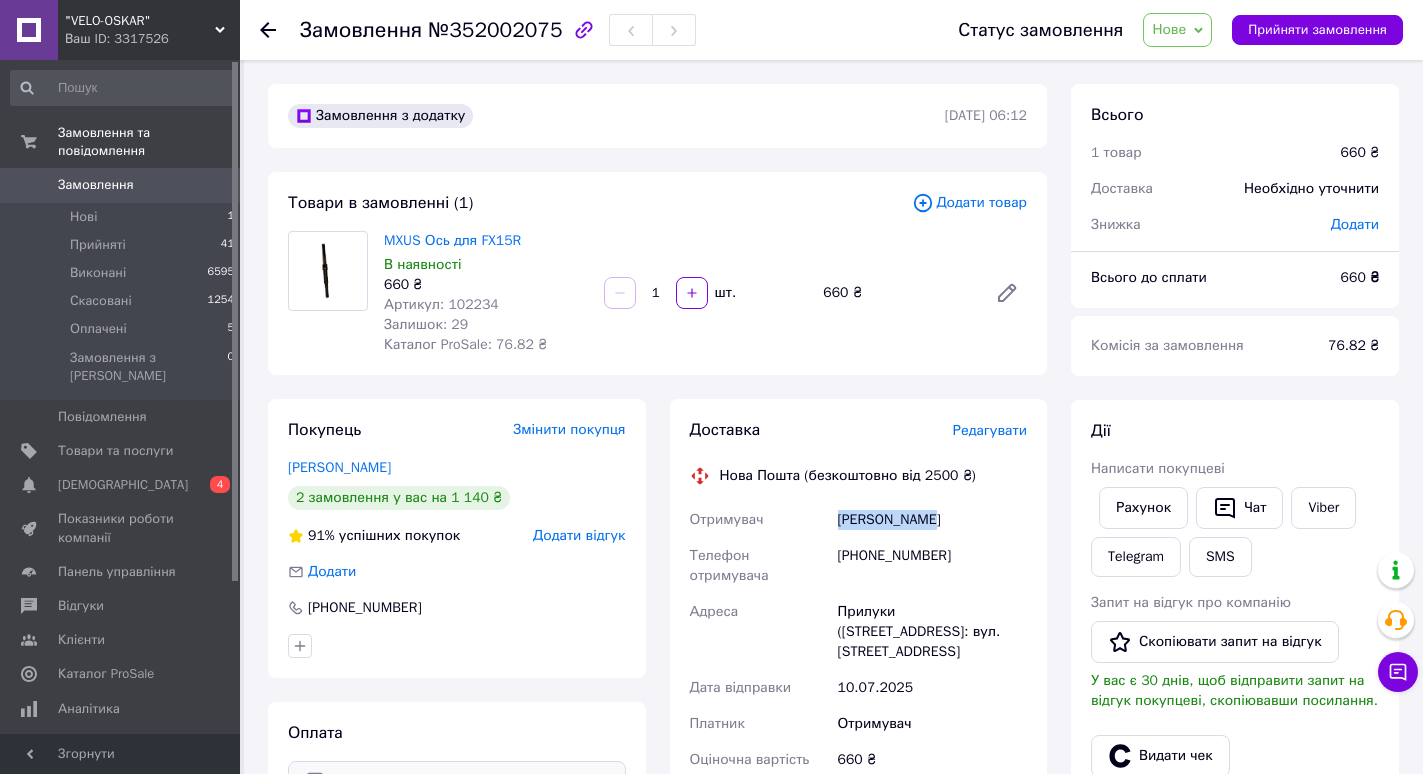 drag, startPoint x: 837, startPoint y: 518, endPoint x: 933, endPoint y: 518, distance: 96 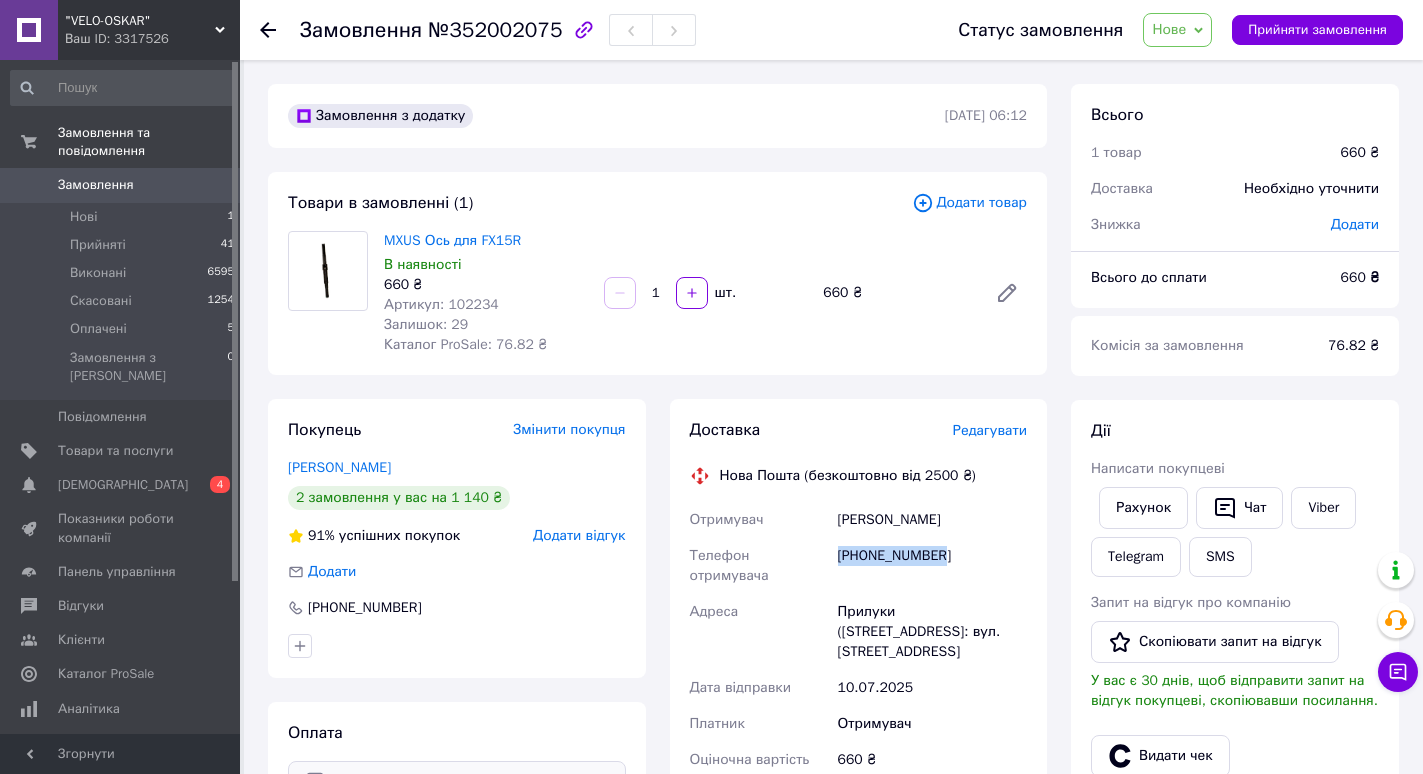 drag, startPoint x: 844, startPoint y: 559, endPoint x: 965, endPoint y: 553, distance: 121.14867 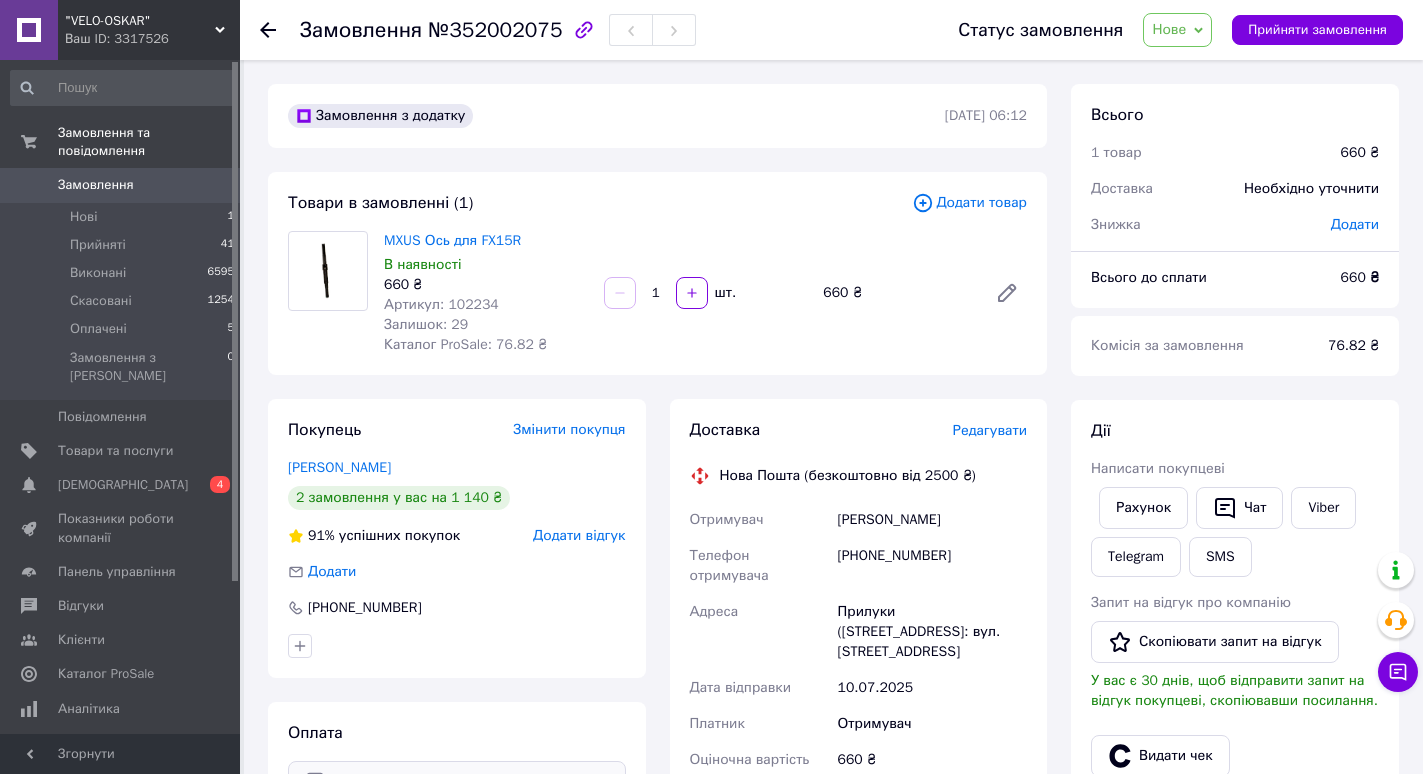 click on "Редагувати" at bounding box center (990, 430) 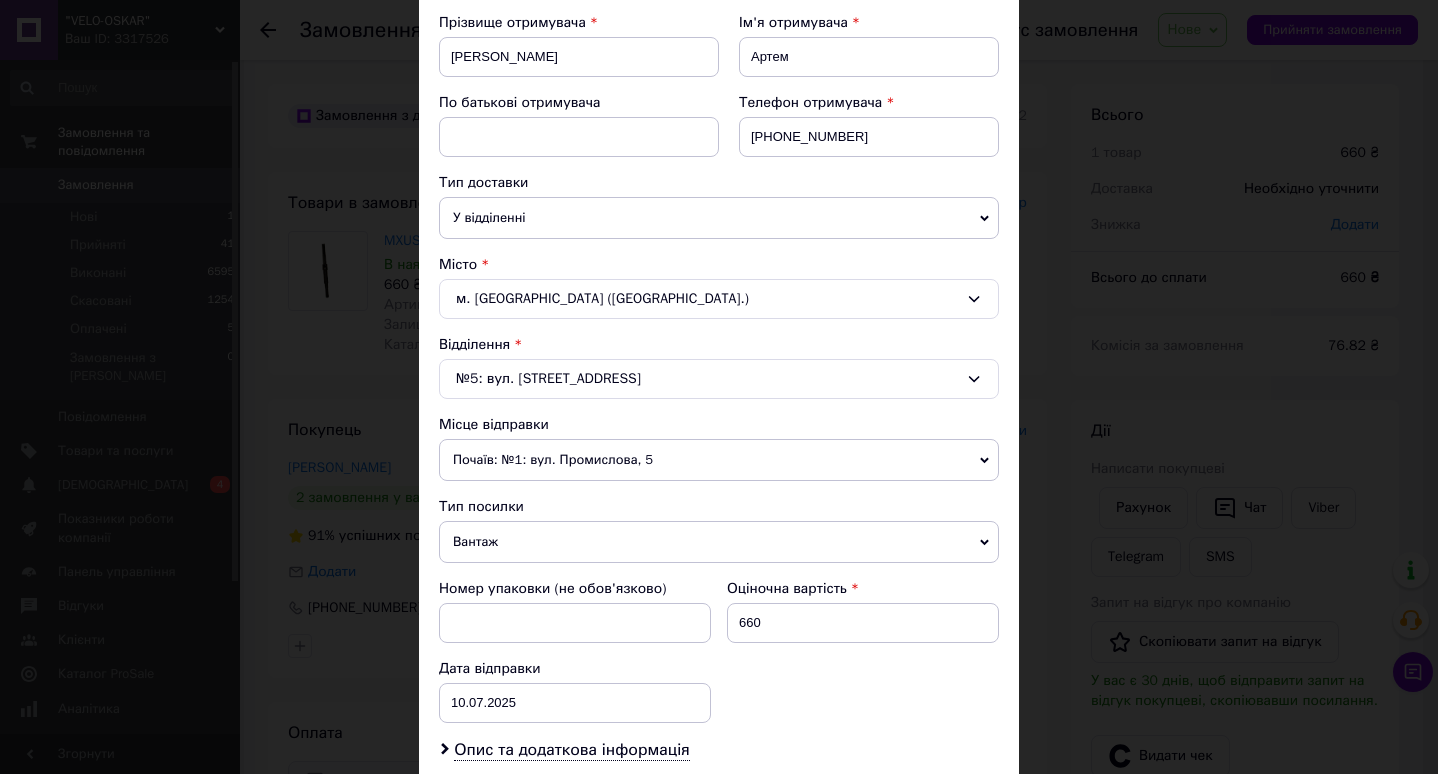 scroll, scrollTop: 400, scrollLeft: 0, axis: vertical 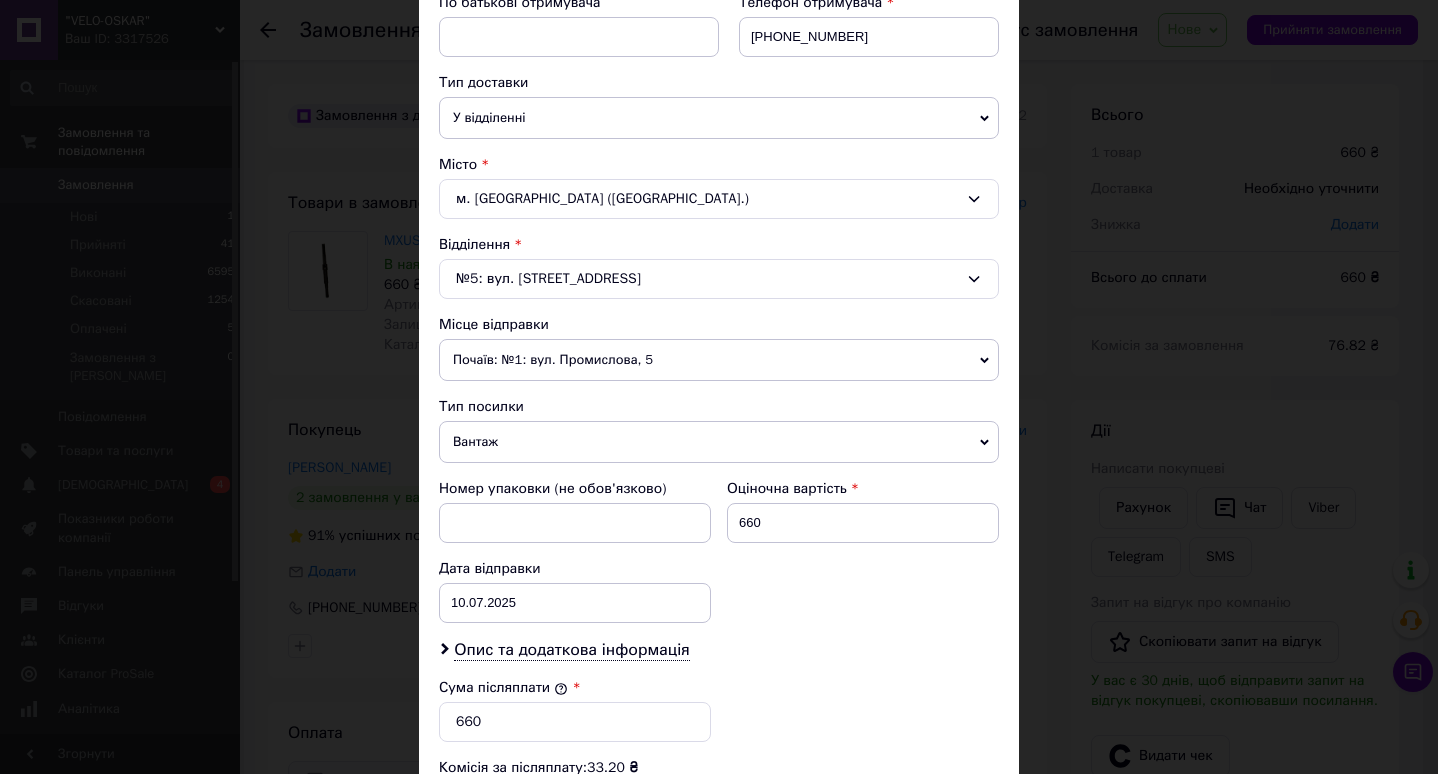 click on "Почаїв: №1: вул. Промислова, 5" at bounding box center [719, 360] 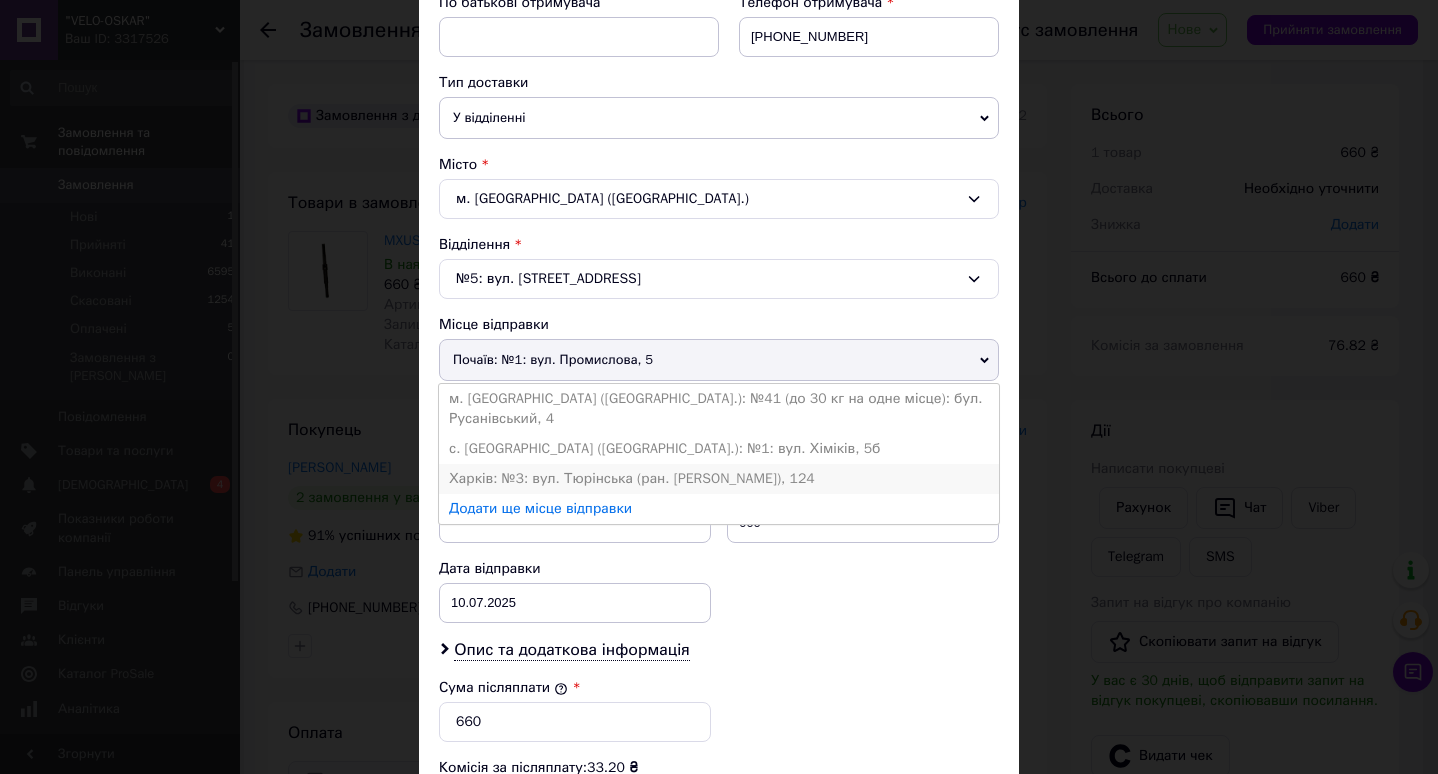click on "Харків: №3: вул. Тюрінська (ран. [PERSON_NAME]), 124" at bounding box center [719, 479] 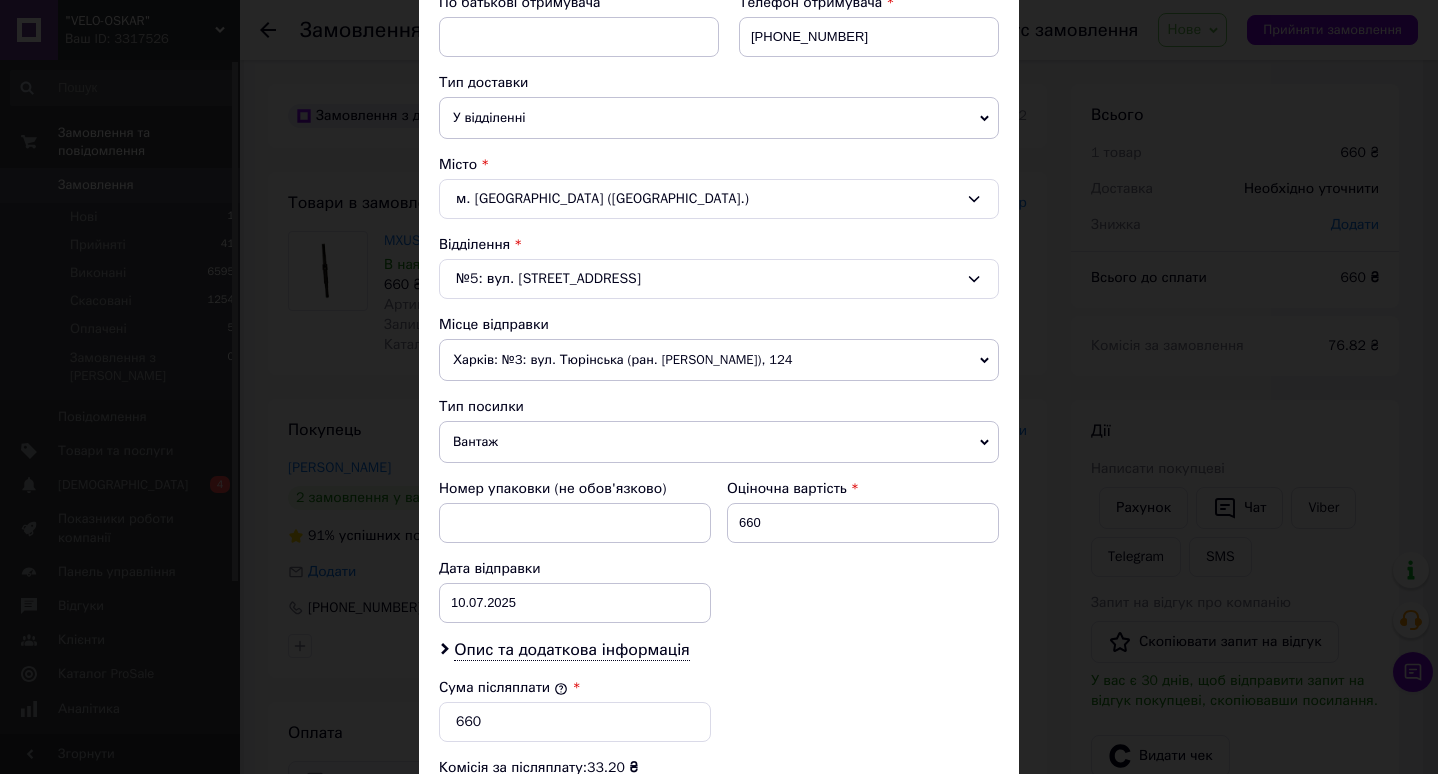scroll, scrollTop: 500, scrollLeft: 0, axis: vertical 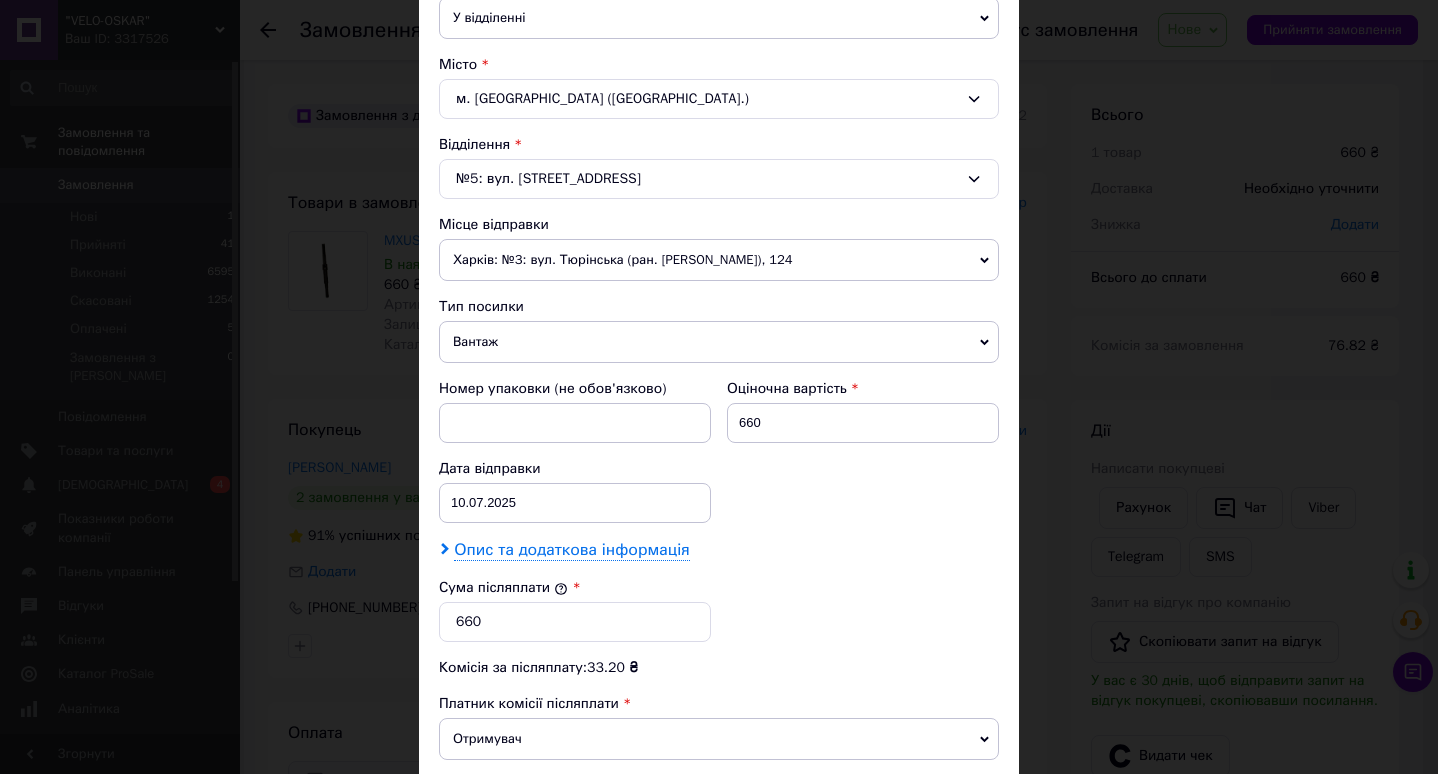 click on "Опис та додаткова інформація" at bounding box center [571, 550] 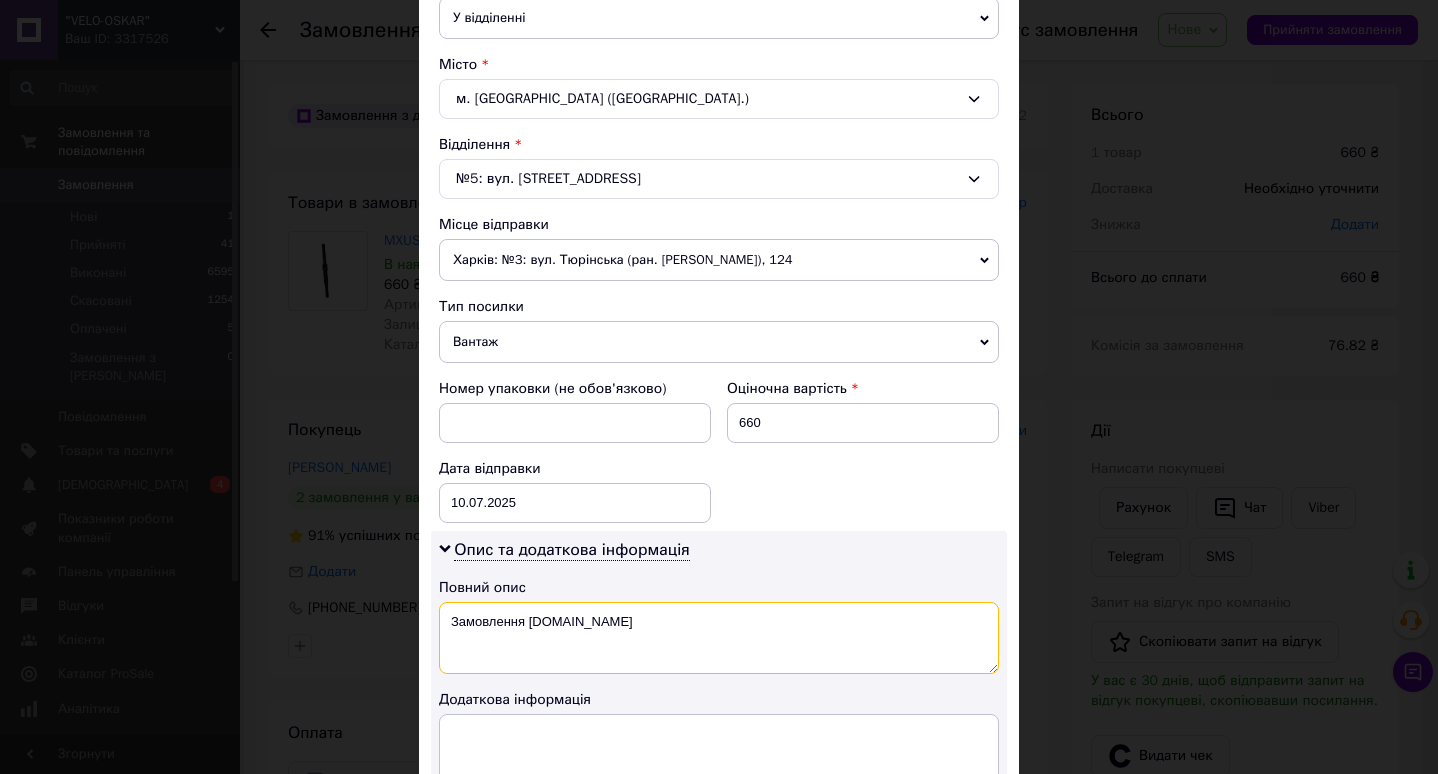 click on "Замовлення [DOMAIN_NAME]" at bounding box center [719, 638] 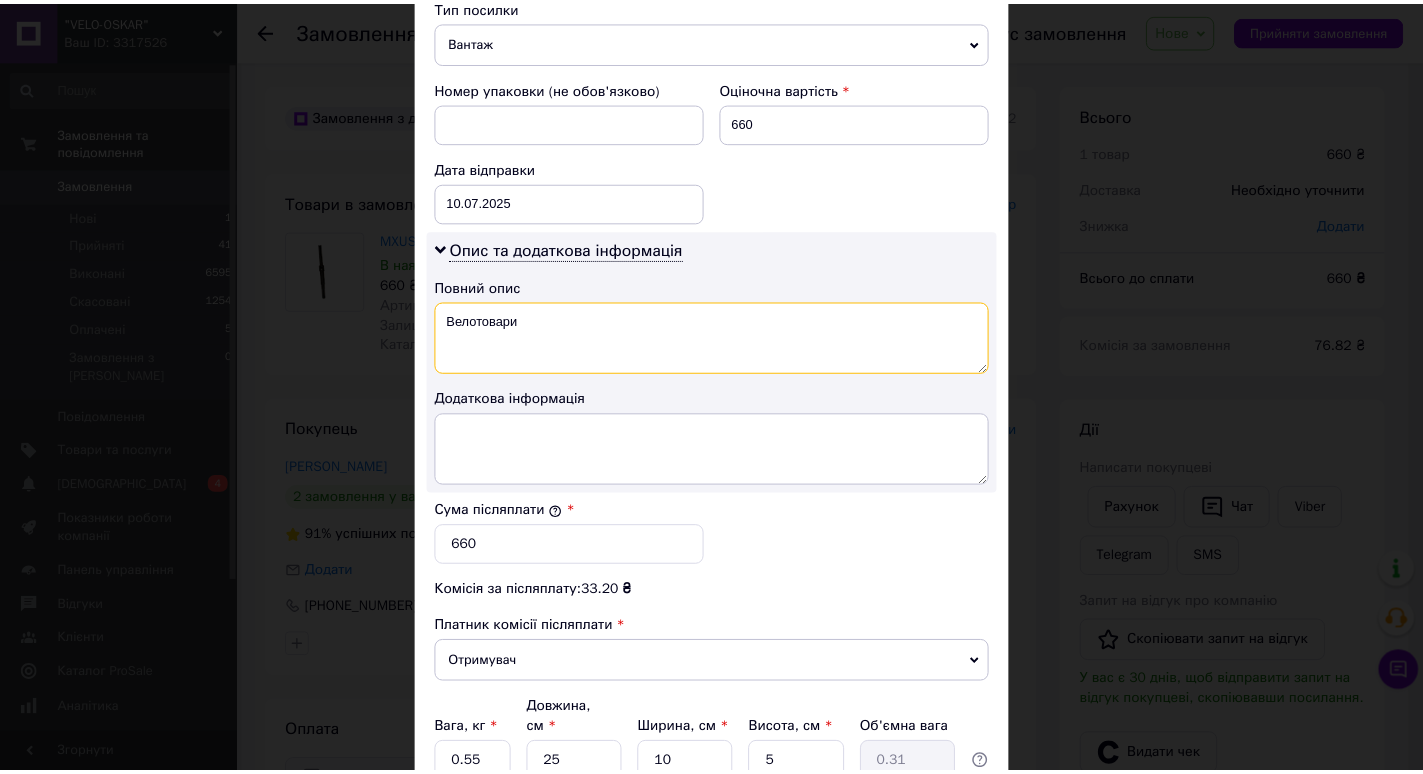 scroll, scrollTop: 900, scrollLeft: 0, axis: vertical 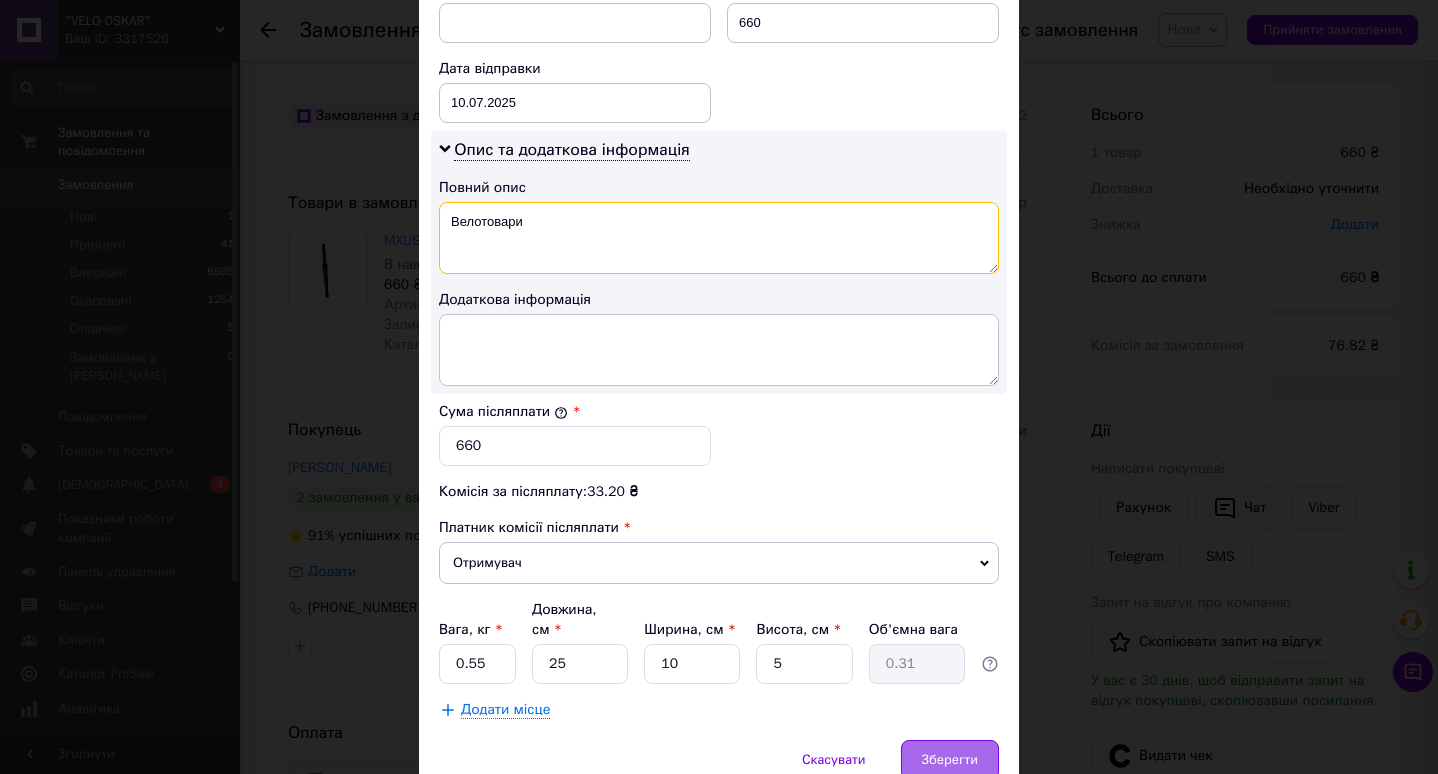 type on "Велотовари" 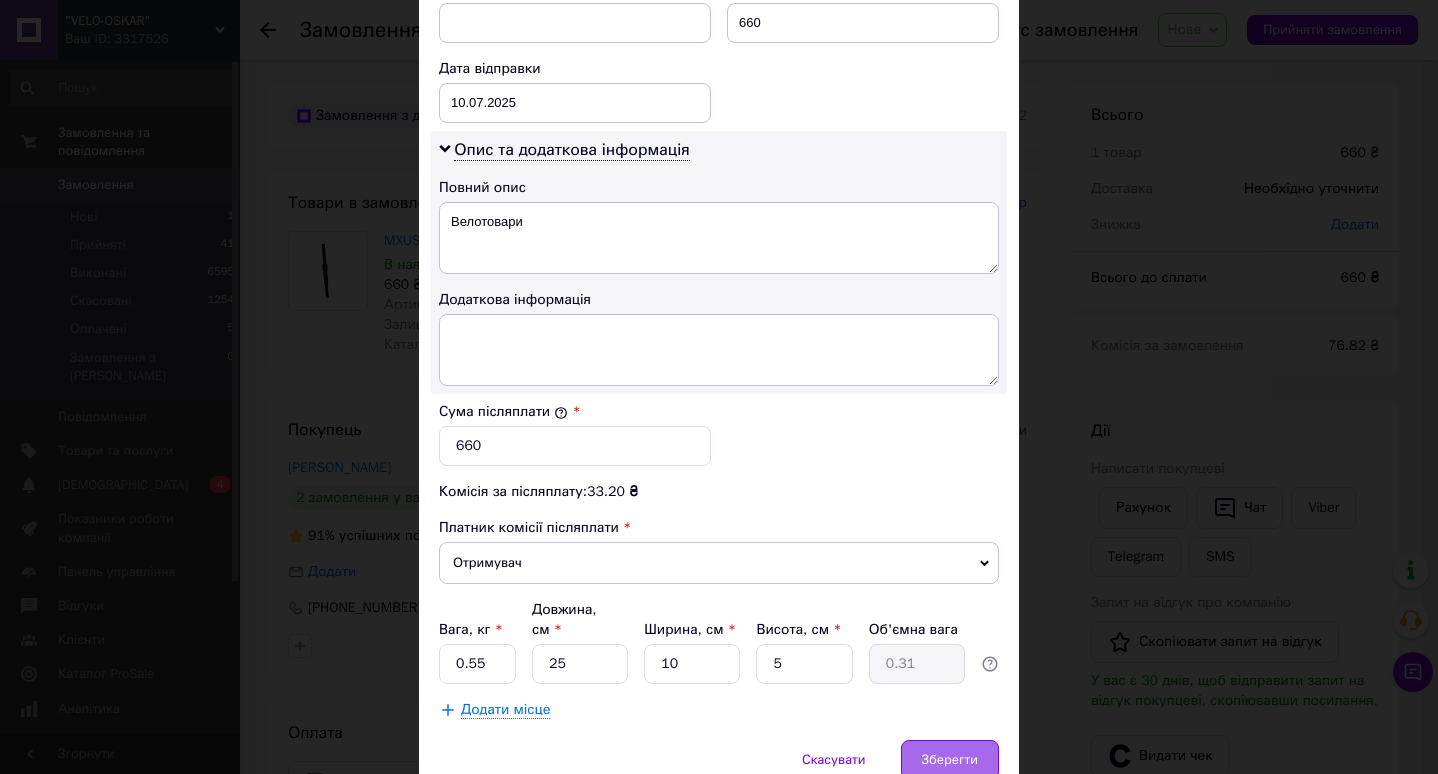 click on "Зберегти" at bounding box center (950, 760) 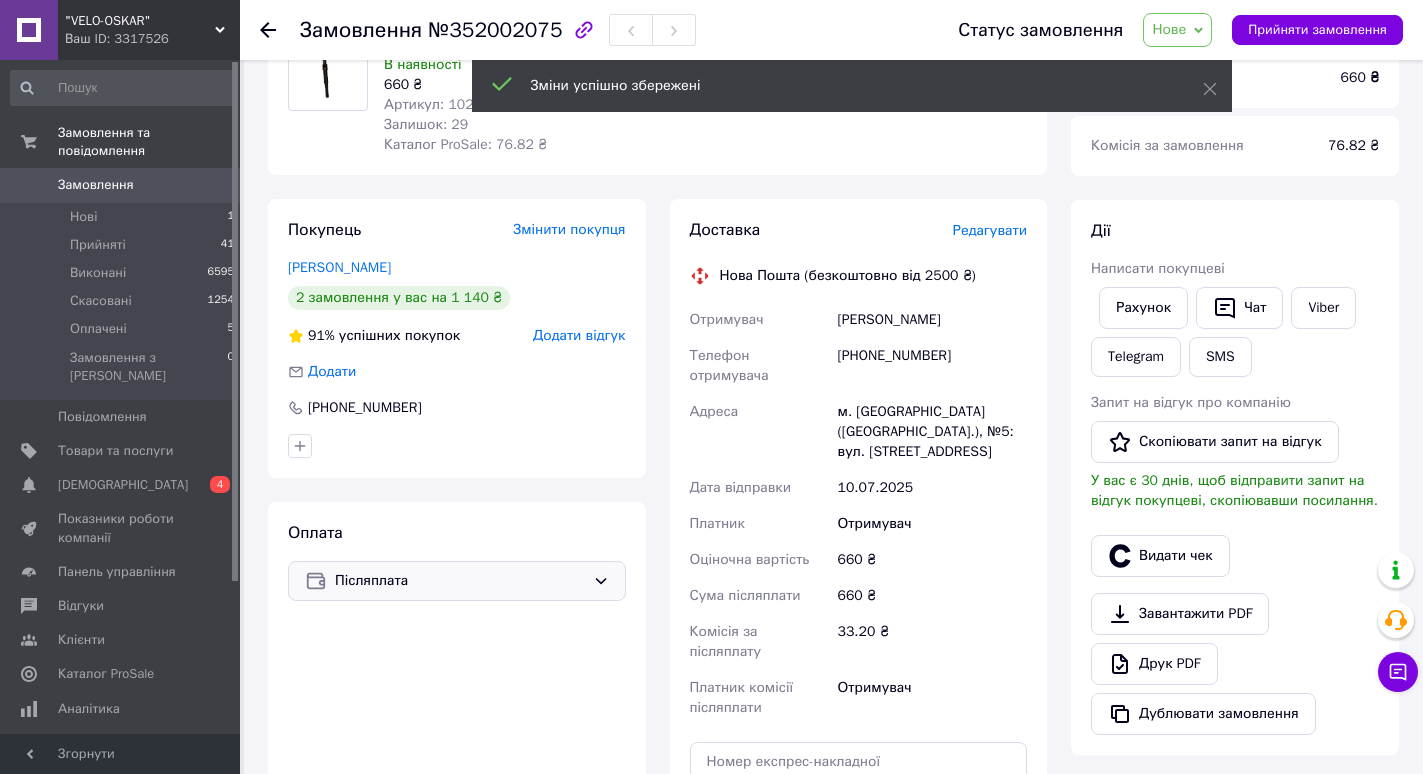scroll, scrollTop: 400, scrollLeft: 0, axis: vertical 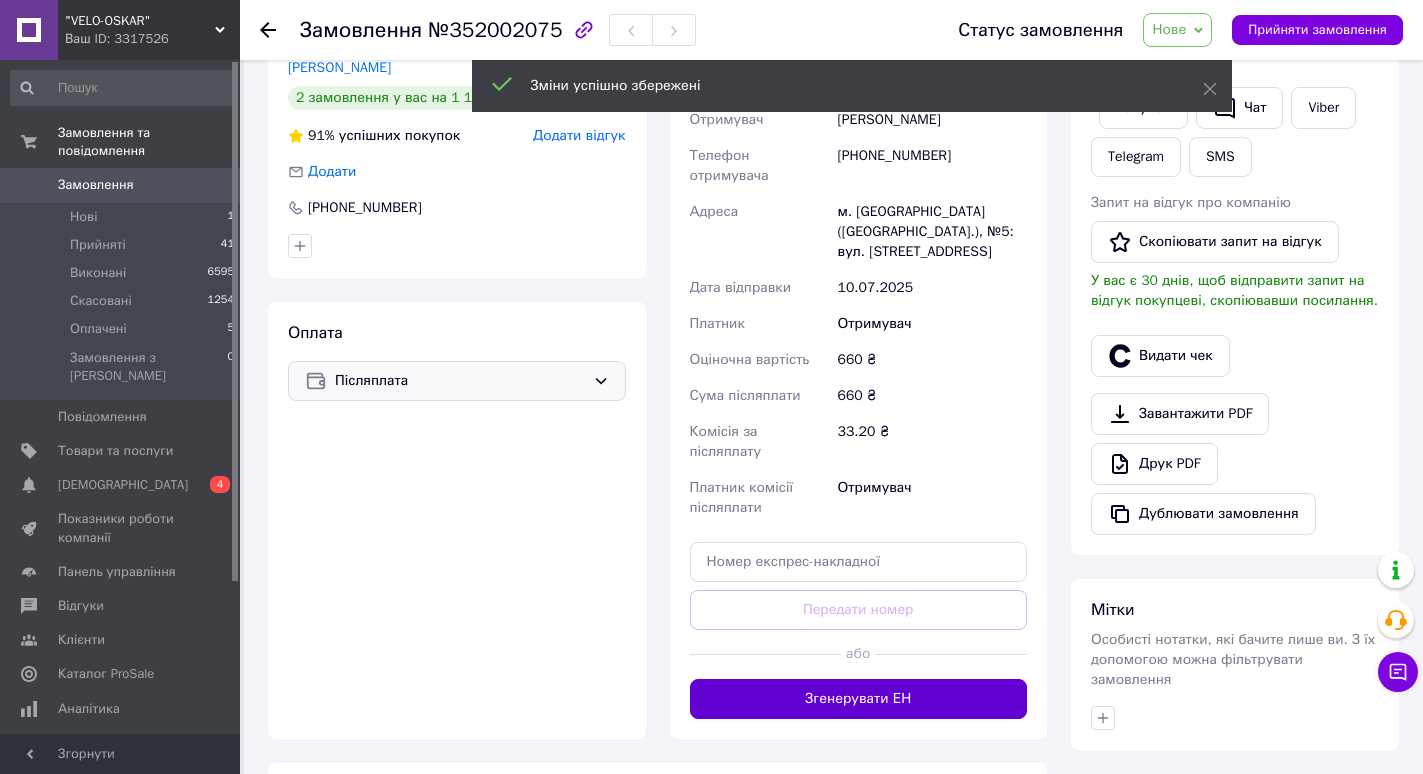 click on "Згенерувати ЕН" at bounding box center (859, 699) 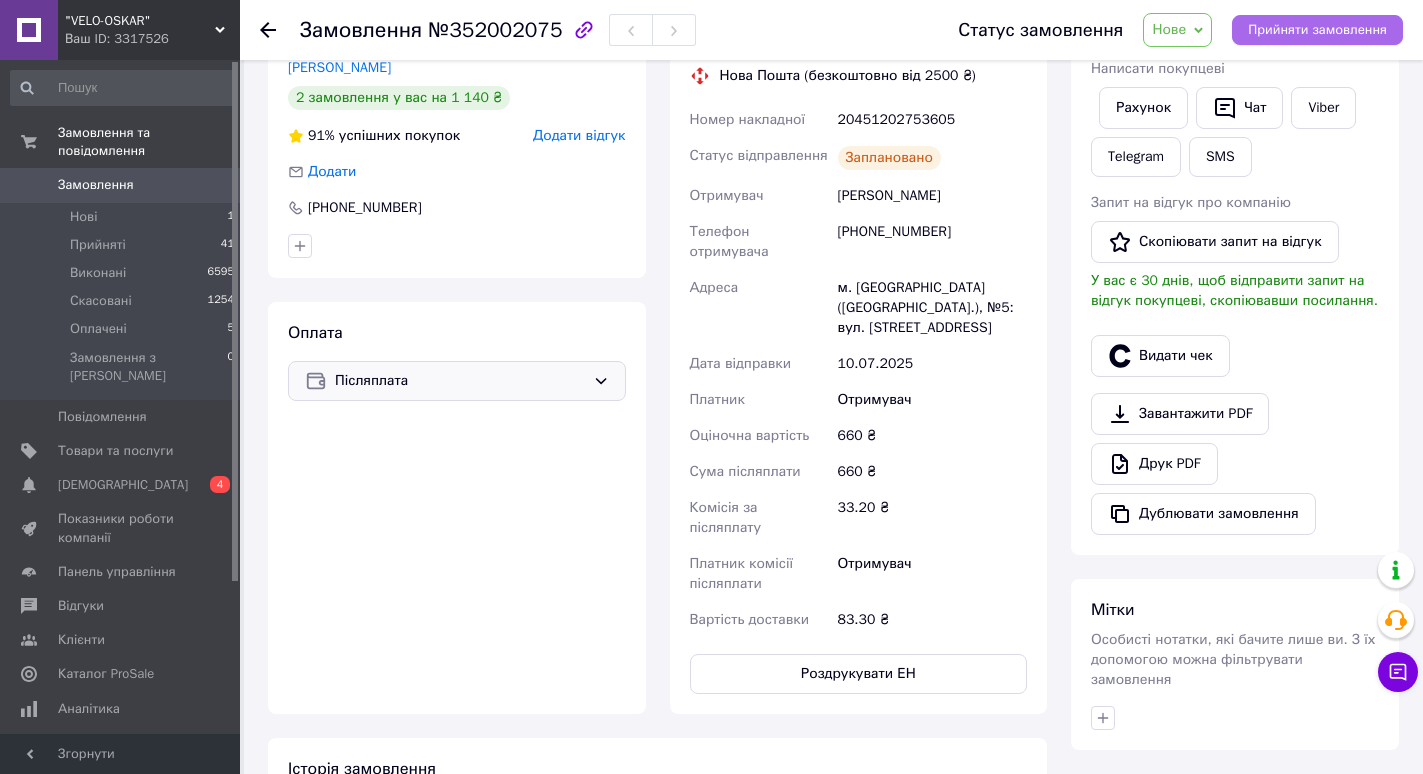click on "Прийняти замовлення" at bounding box center (1317, 30) 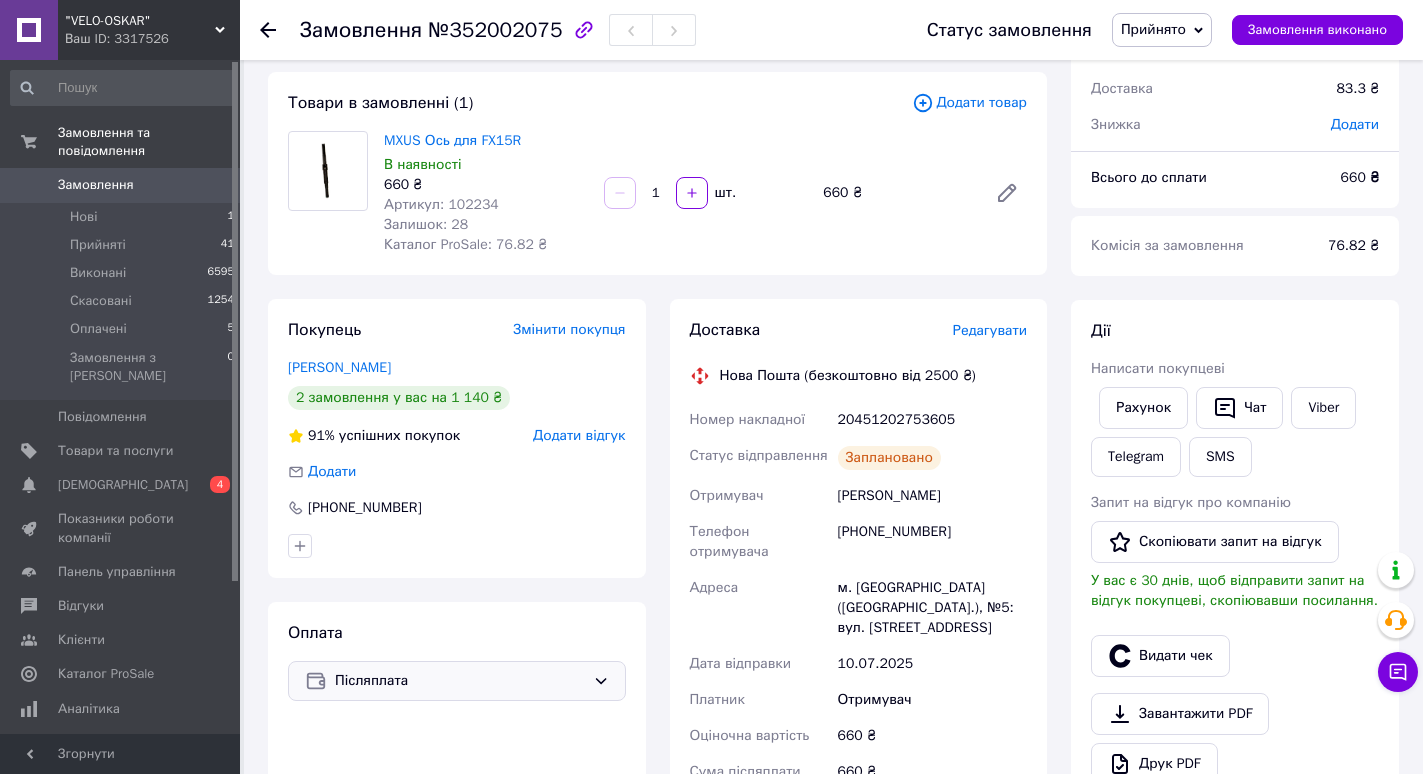 scroll, scrollTop: 0, scrollLeft: 0, axis: both 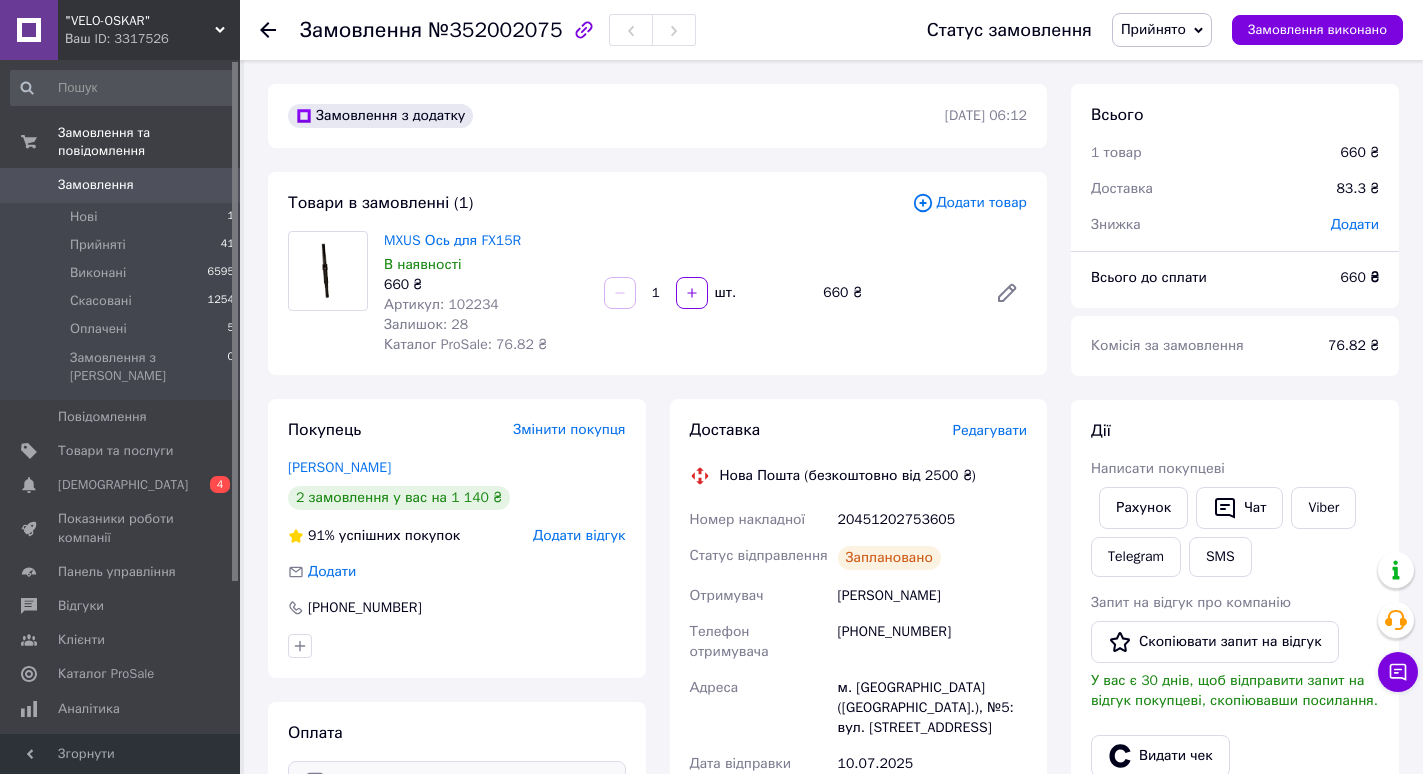 click on "Замовлення" at bounding box center (96, 185) 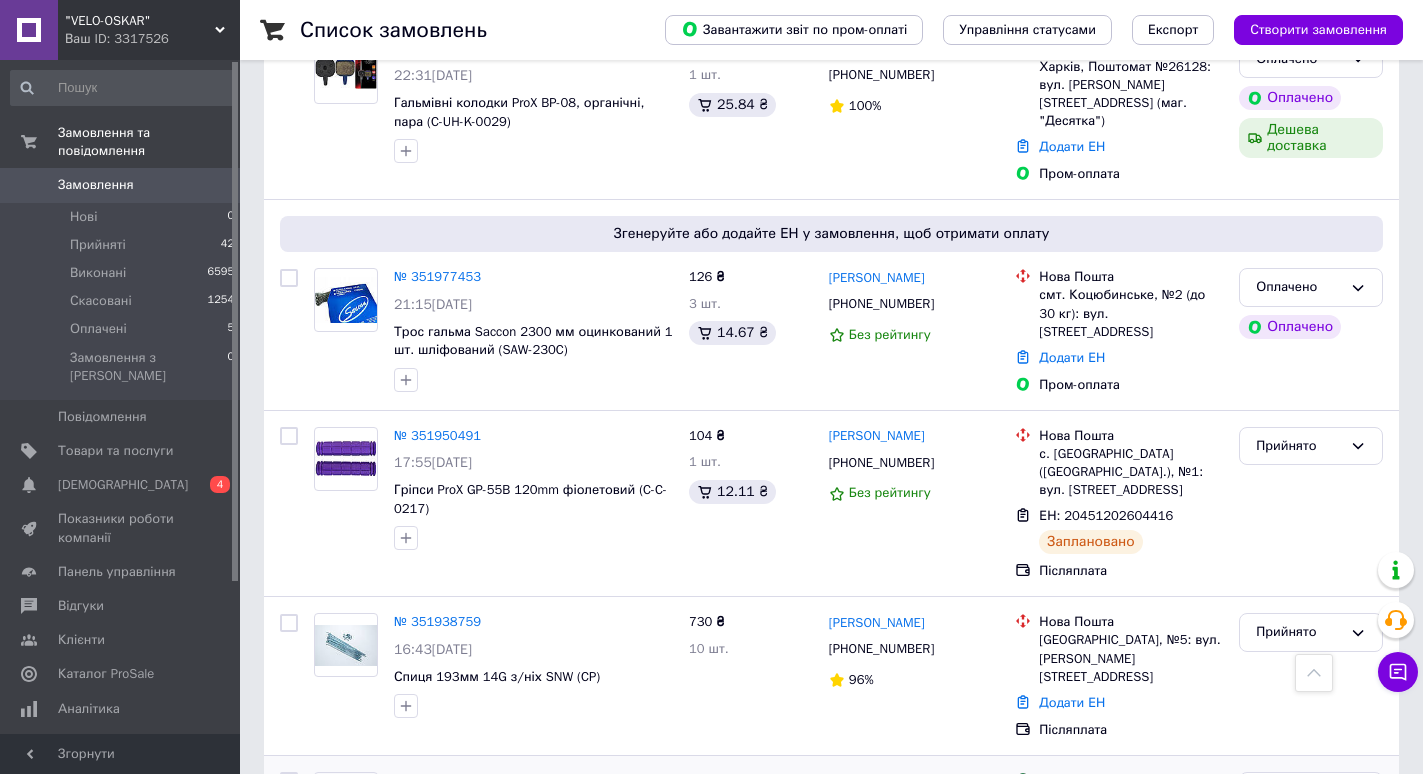 scroll, scrollTop: 1000, scrollLeft: 0, axis: vertical 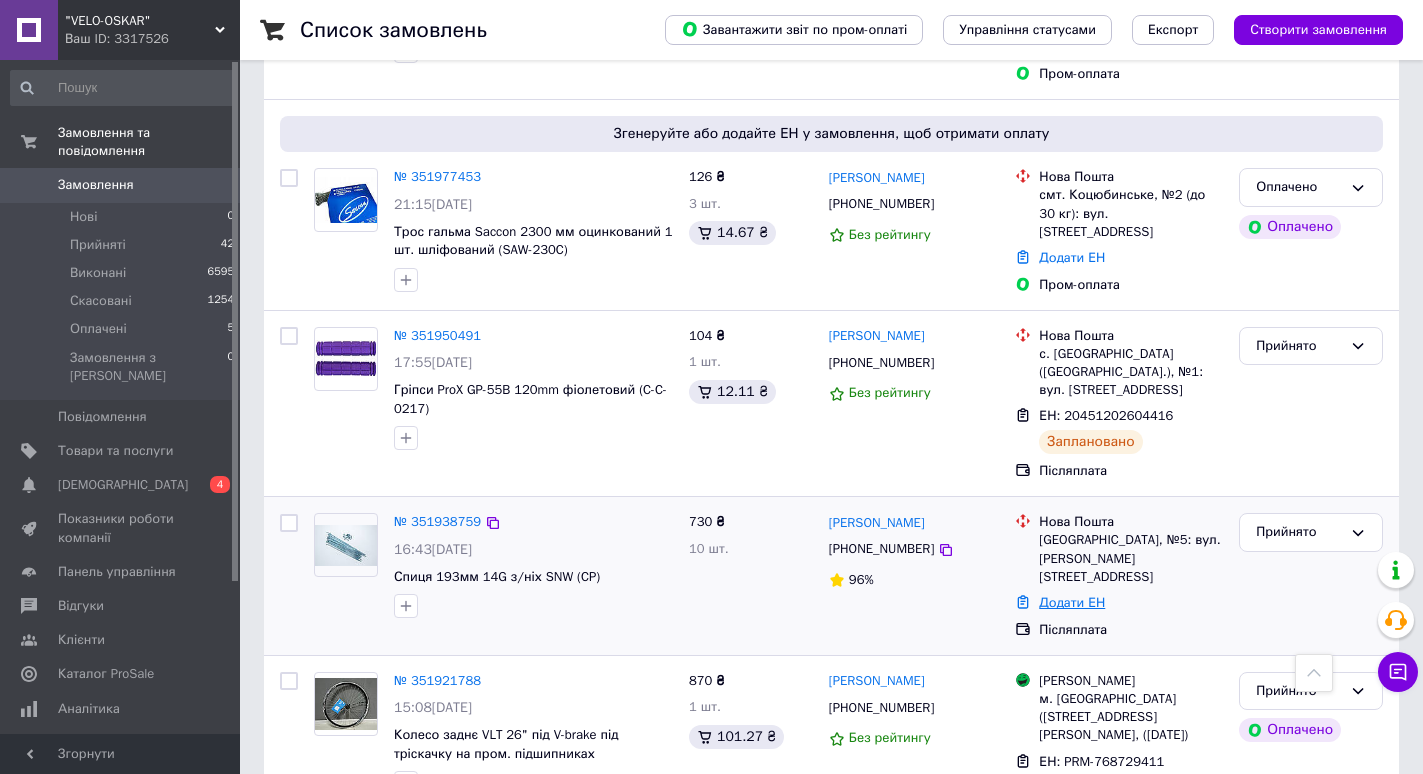 click on "Додати ЕН" at bounding box center [1072, 602] 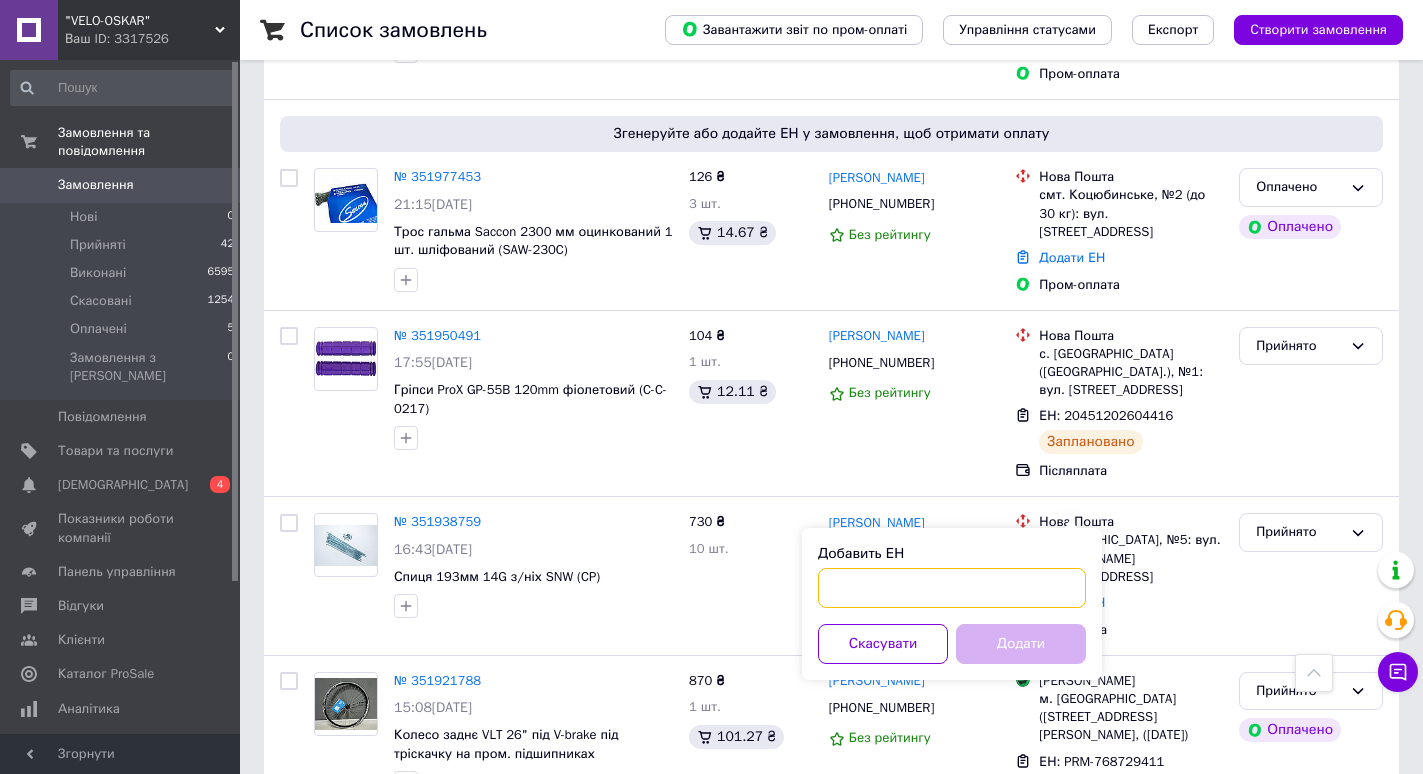 click on "Добавить ЕН" at bounding box center (952, 588) 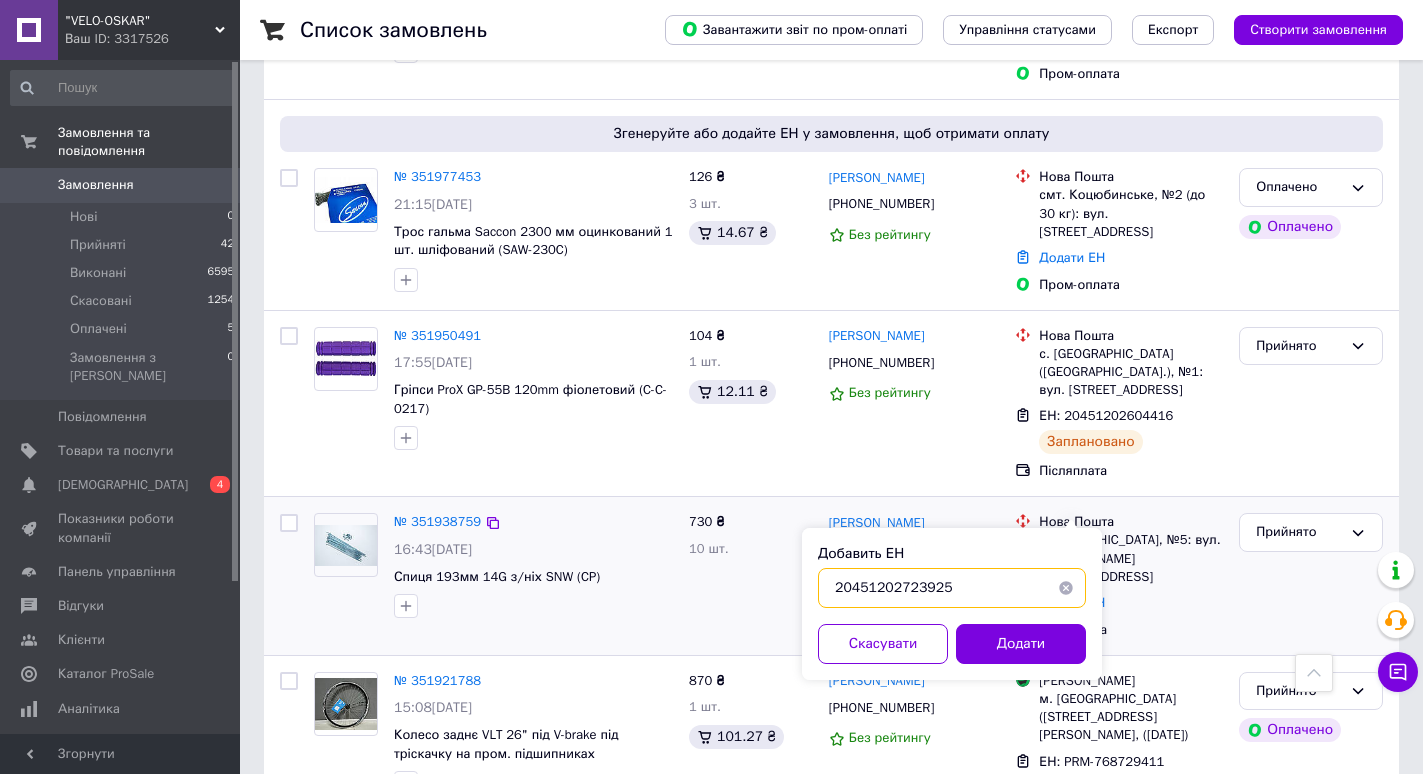 type on "20451202723925" 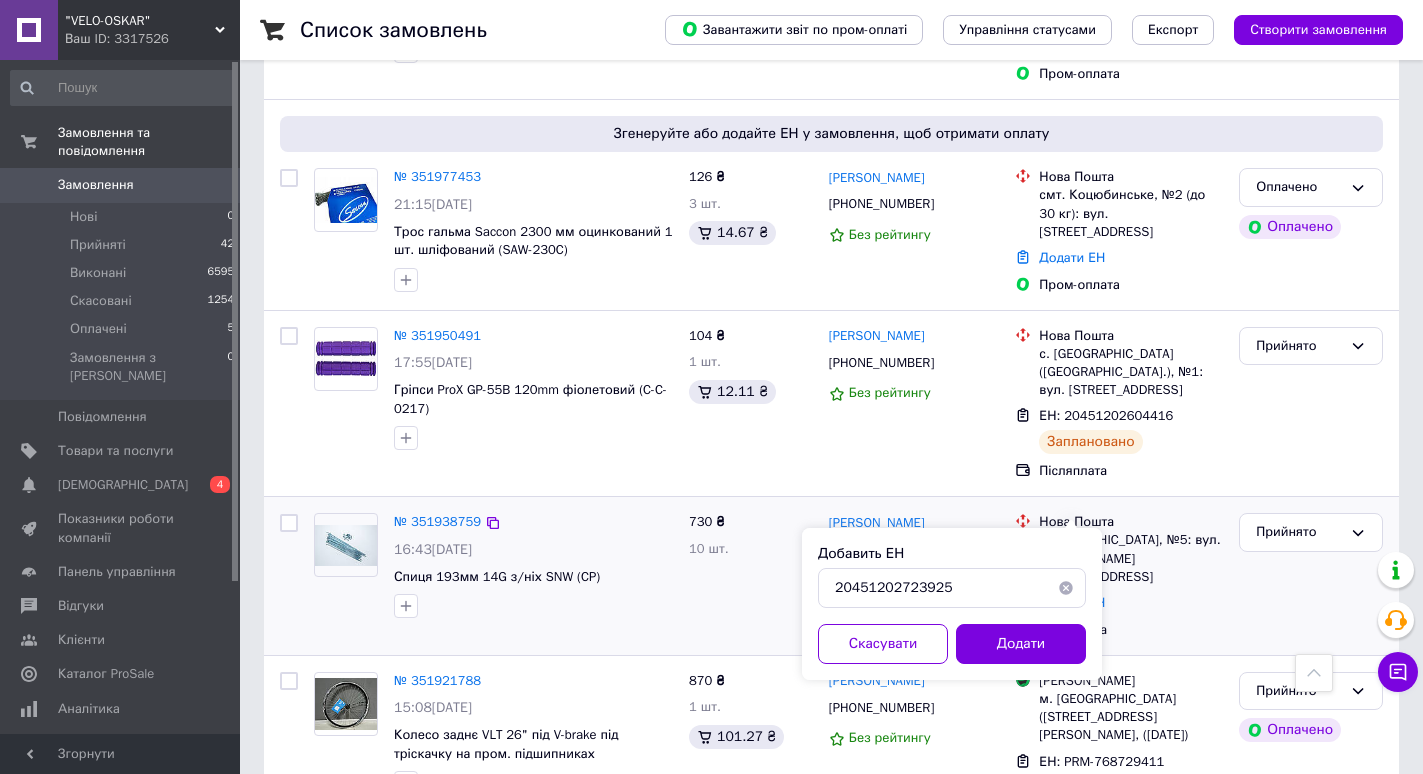 click on "Післяплата" at bounding box center [1131, 630] 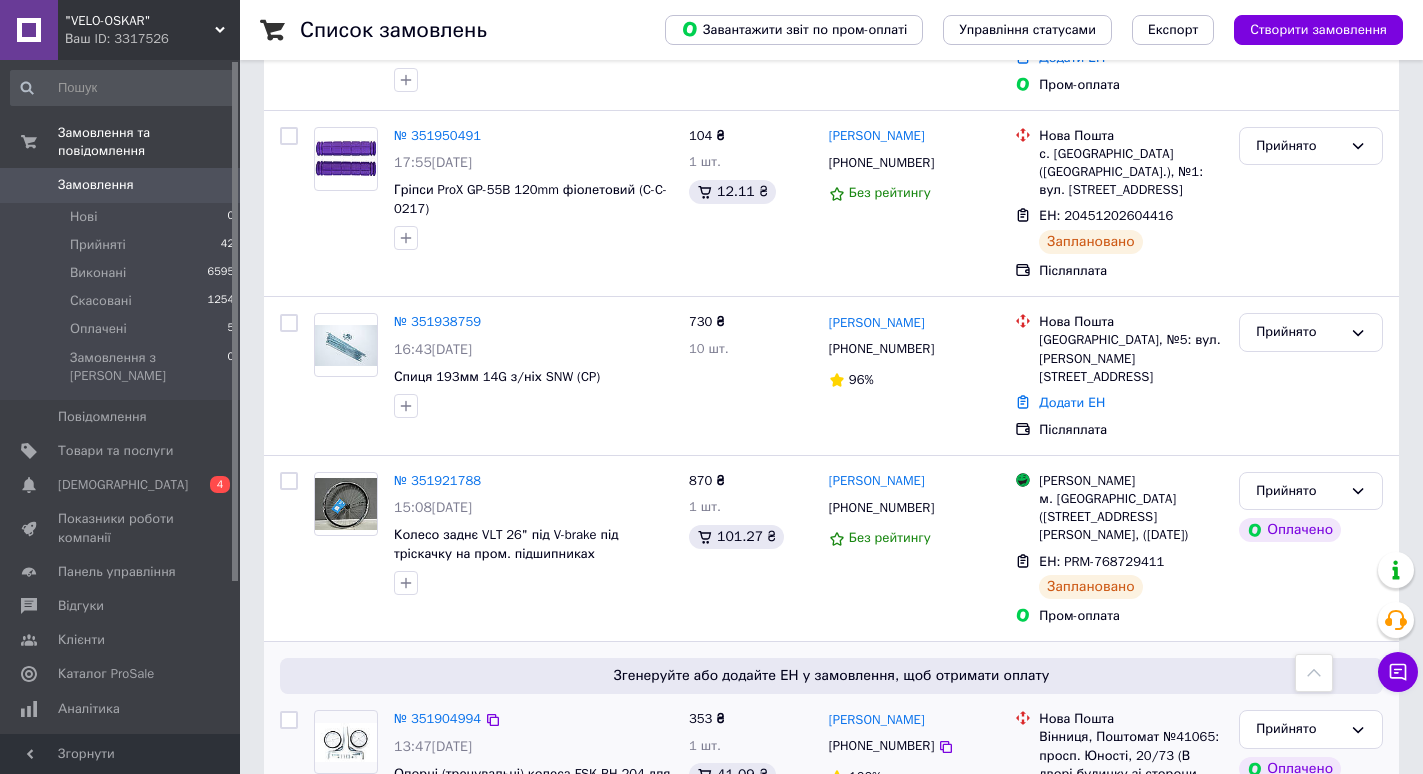 scroll, scrollTop: 1300, scrollLeft: 0, axis: vertical 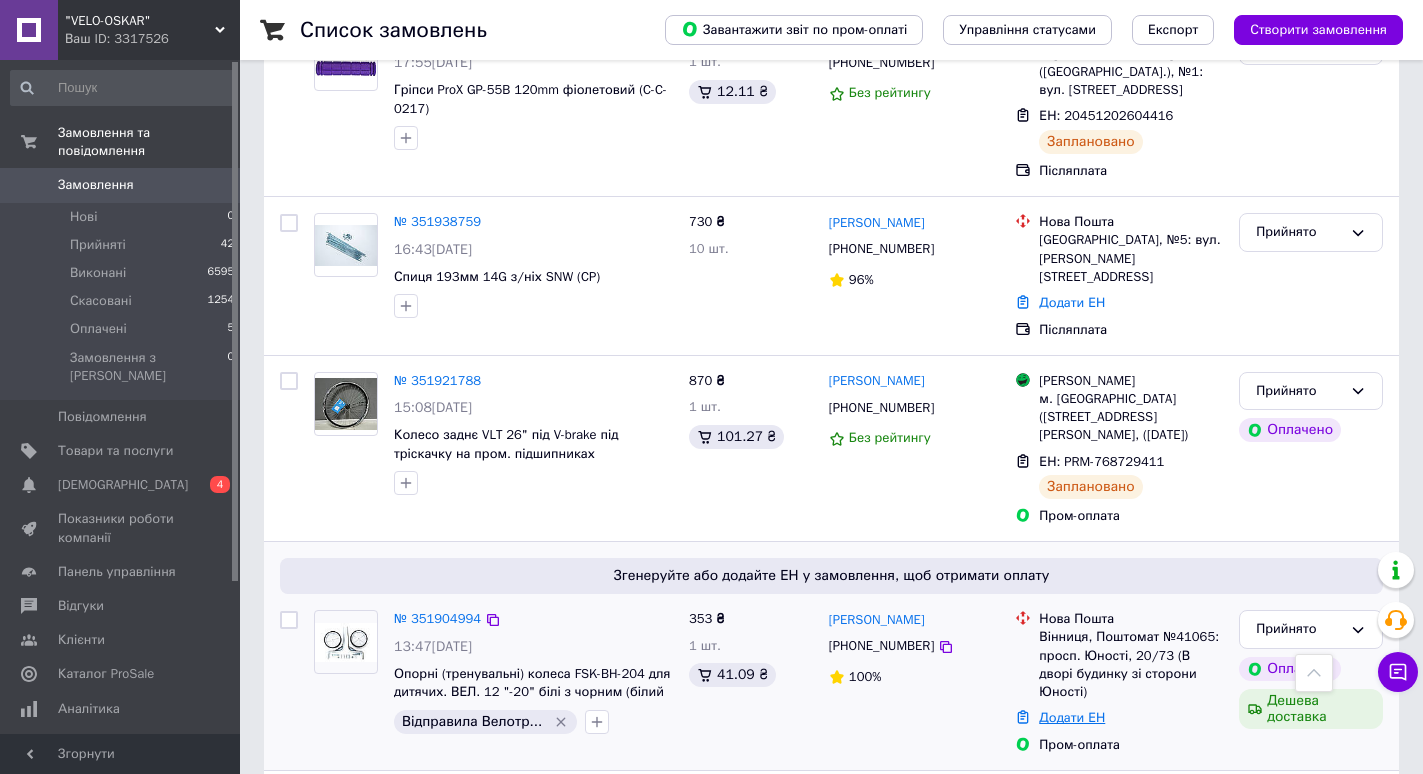 click on "Додати ЕН" at bounding box center [1072, 717] 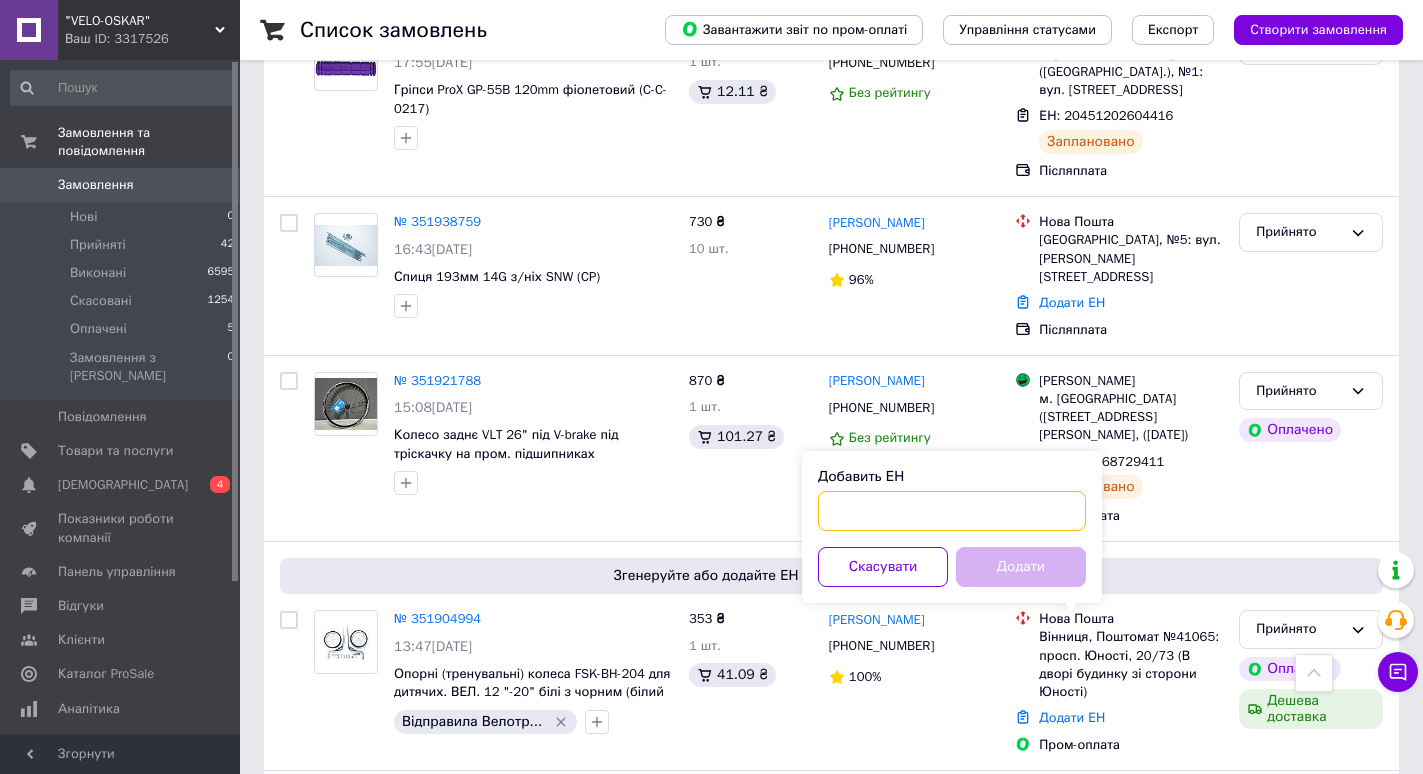 click on "Добавить ЕН" at bounding box center [952, 511] 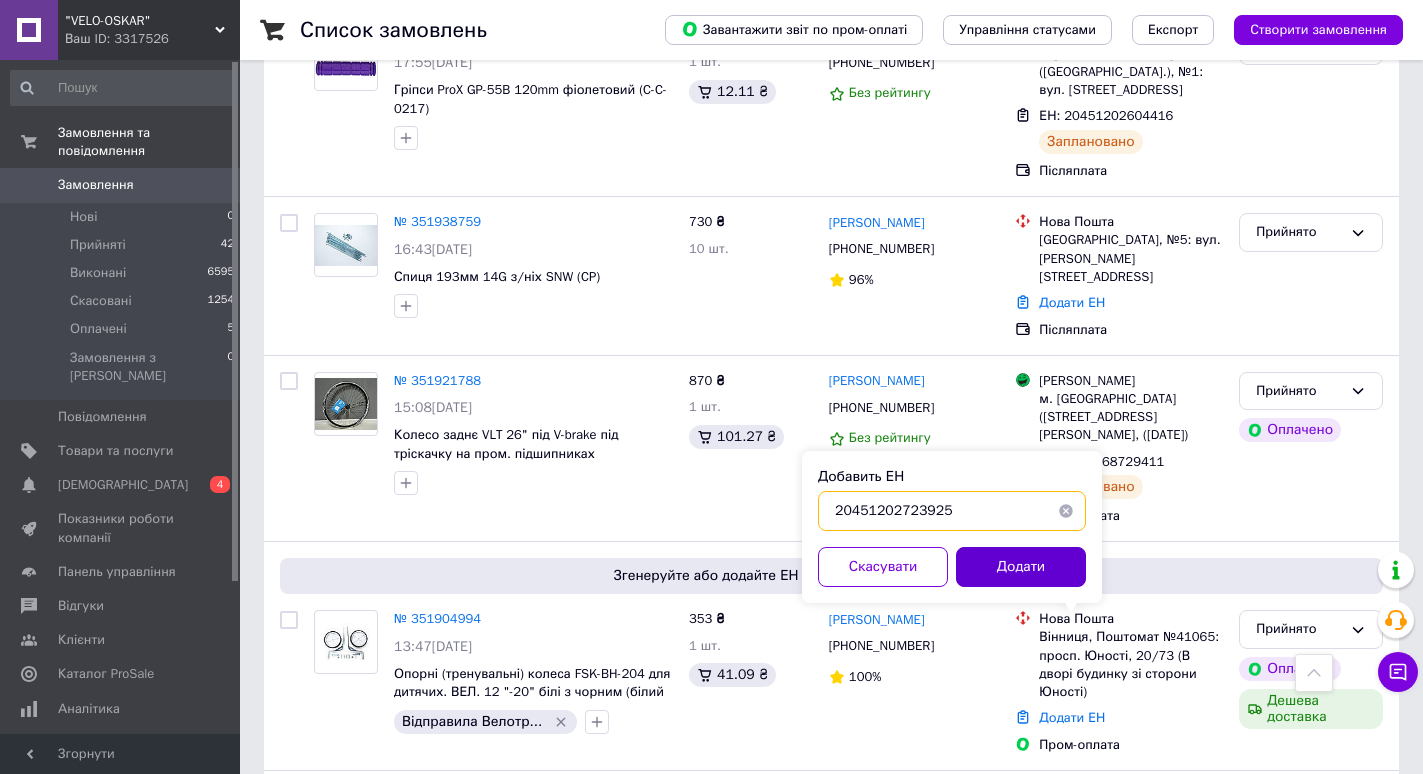 type on "20451202723925" 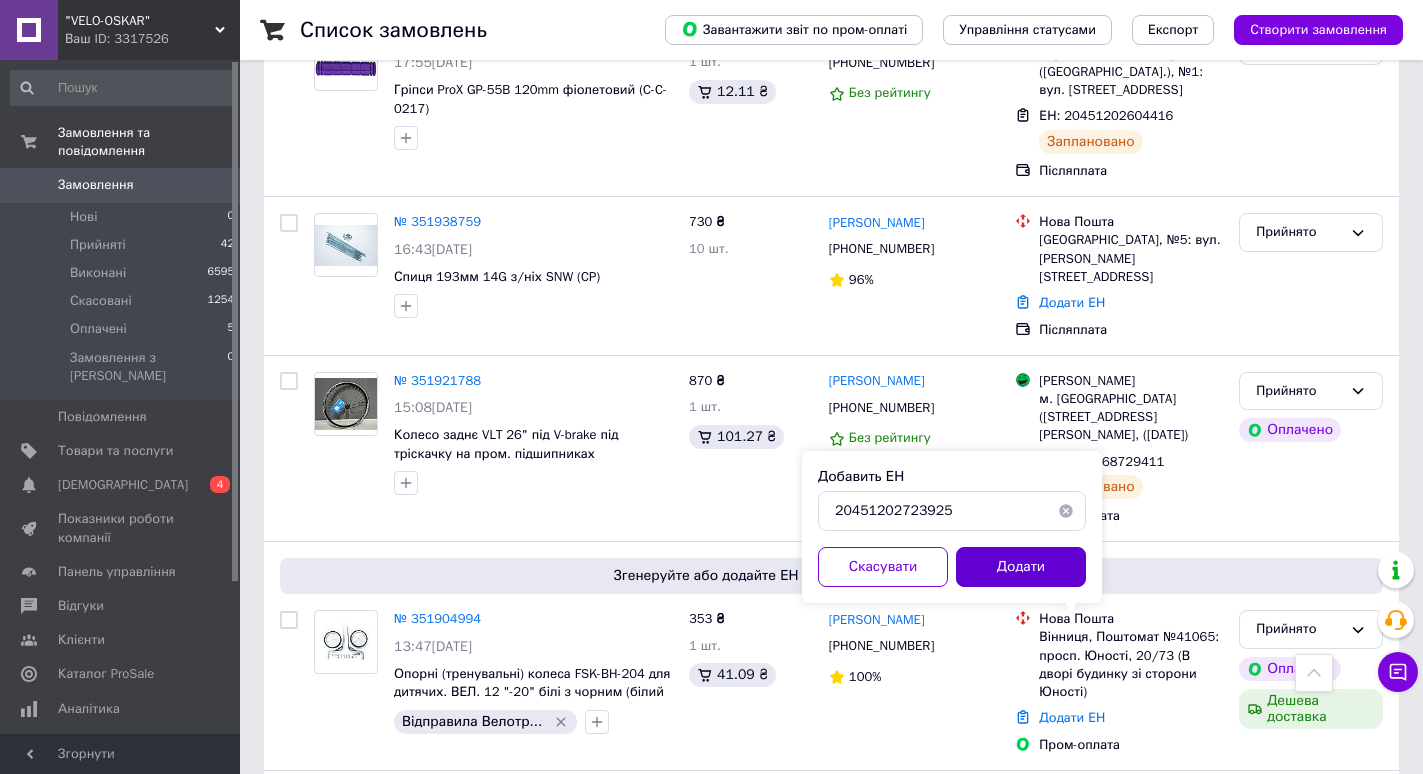 click on "Додати" at bounding box center [1021, 567] 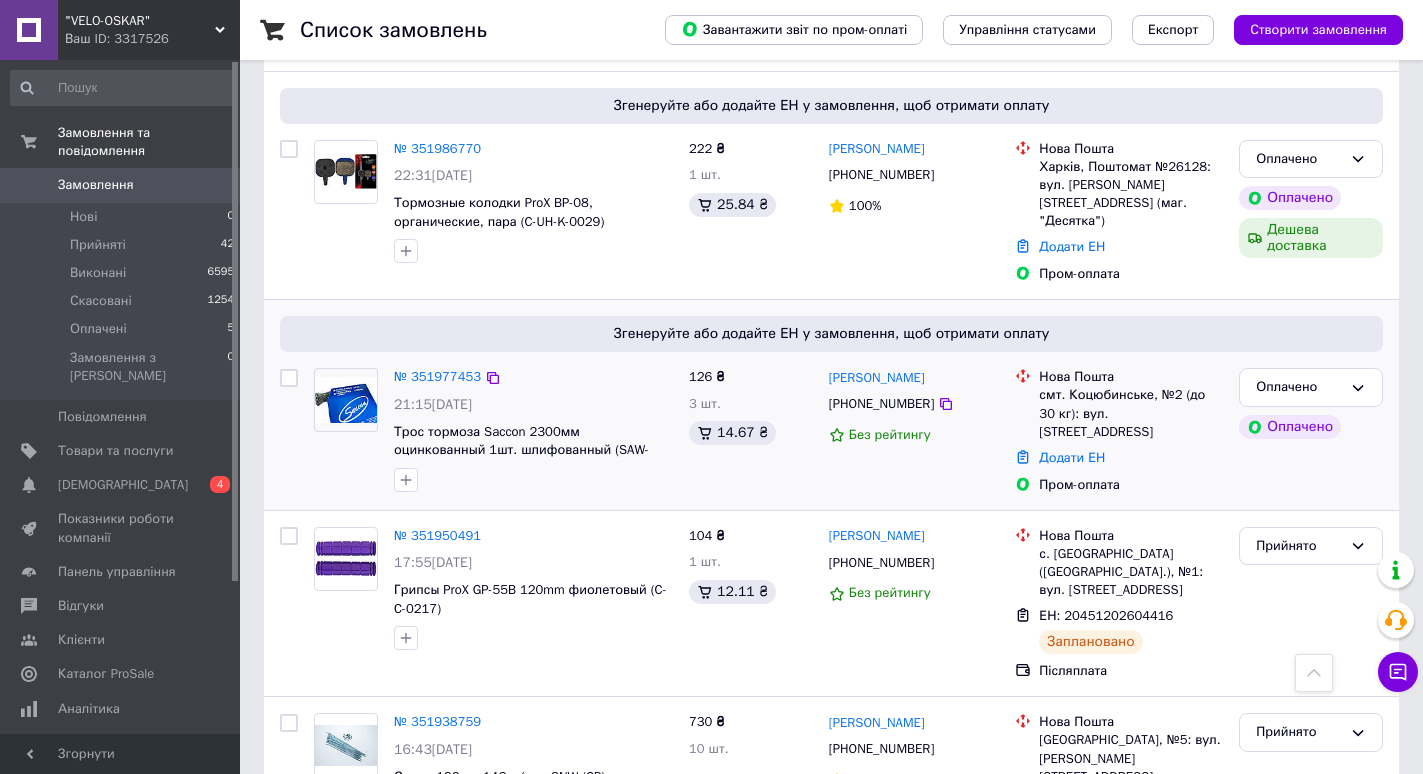 scroll, scrollTop: 900, scrollLeft: 0, axis: vertical 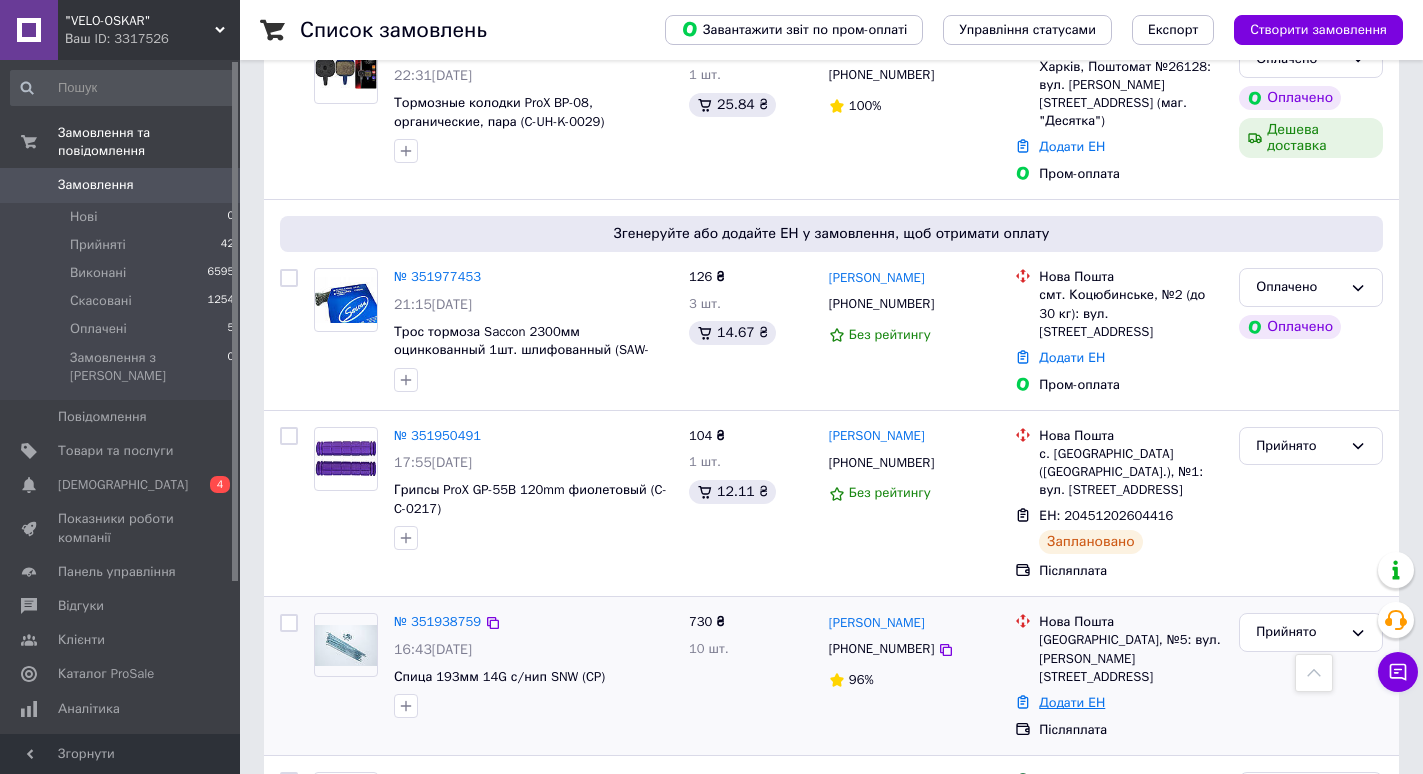 click on "Додати ЕН" at bounding box center [1072, 702] 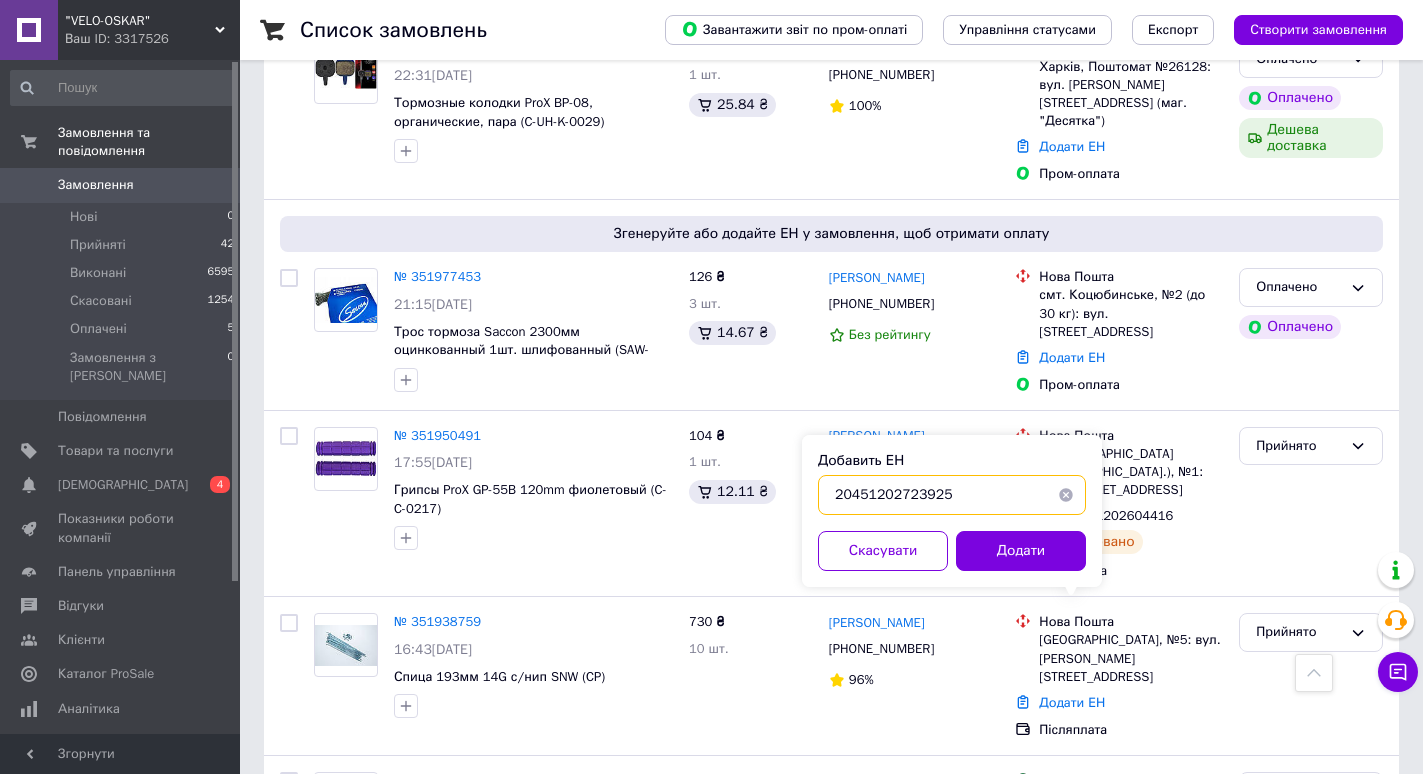 click on "20451202723925" at bounding box center [952, 495] 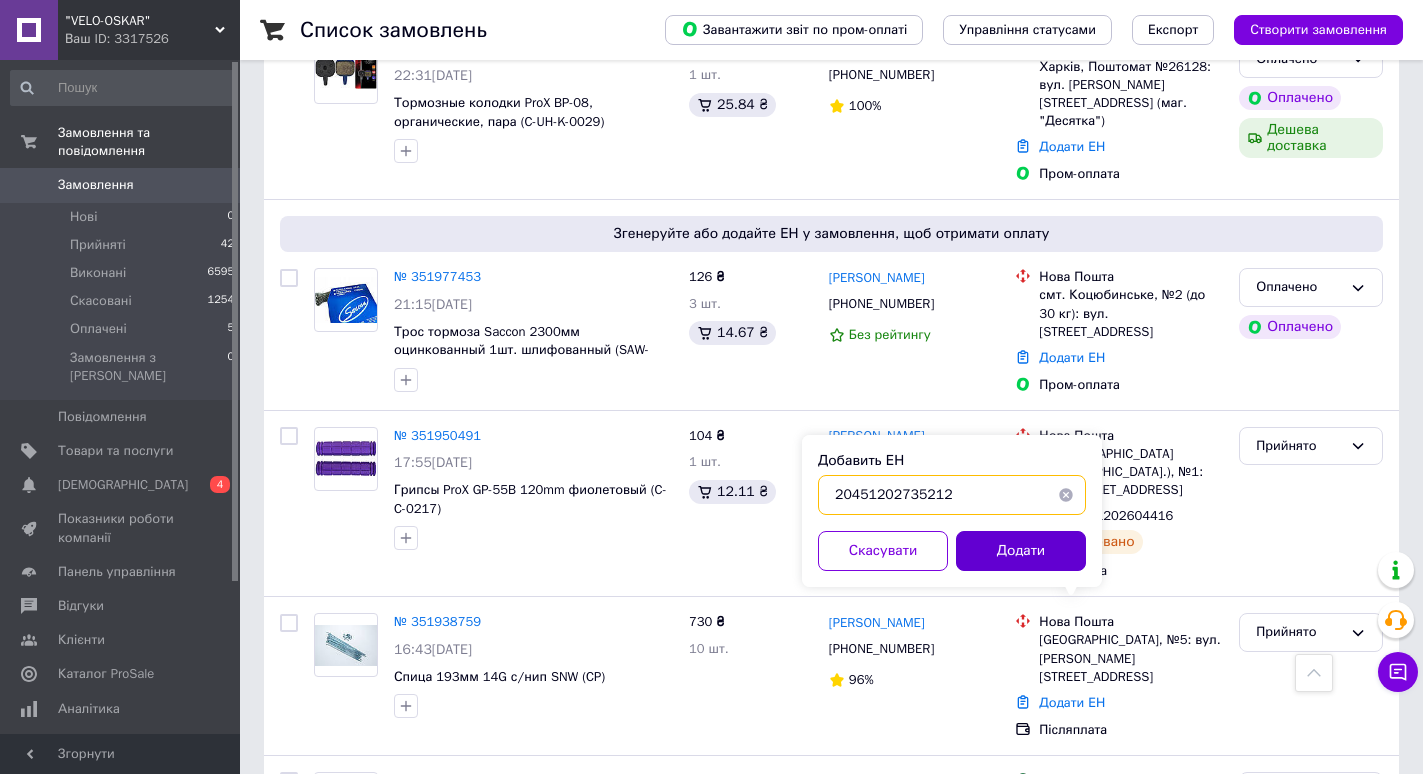 type on "20451202735212" 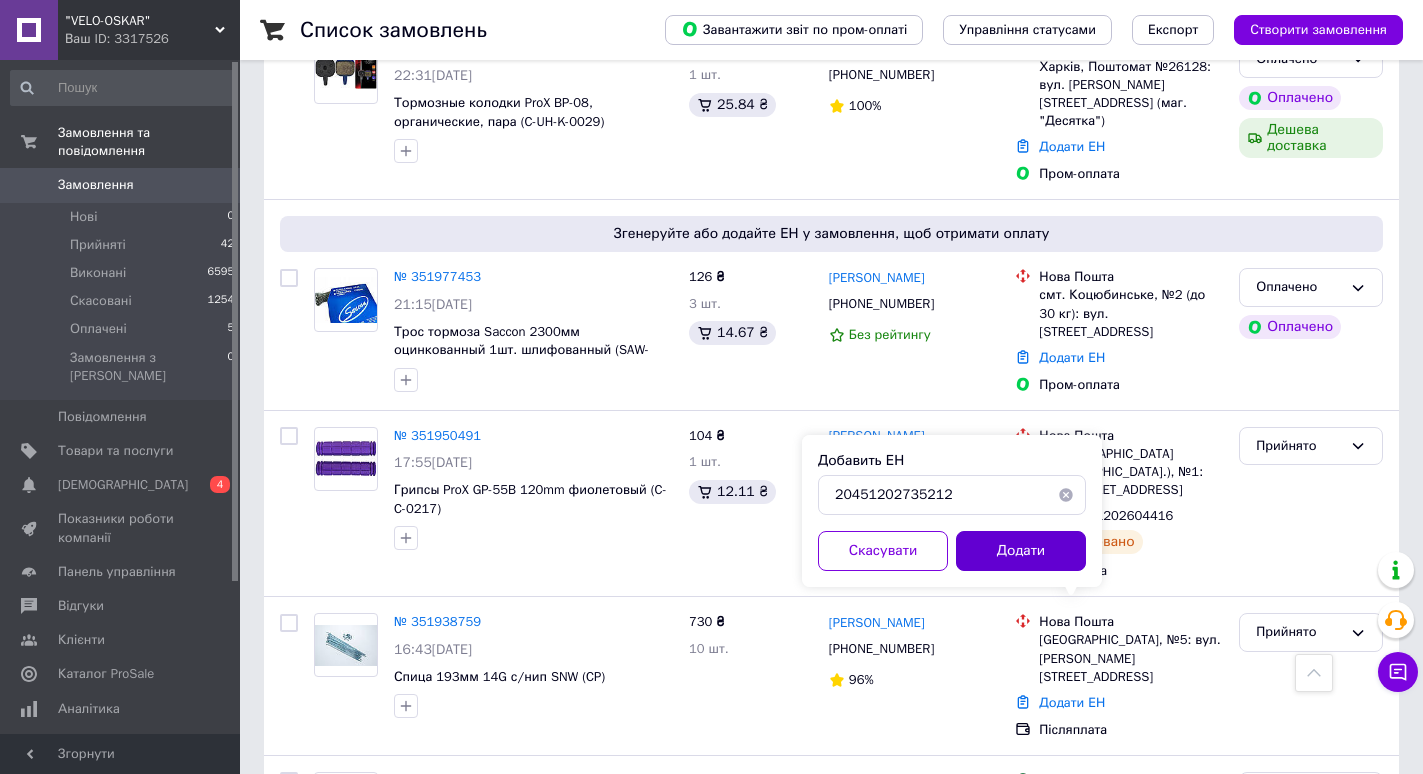 click on "Додати" at bounding box center (1021, 551) 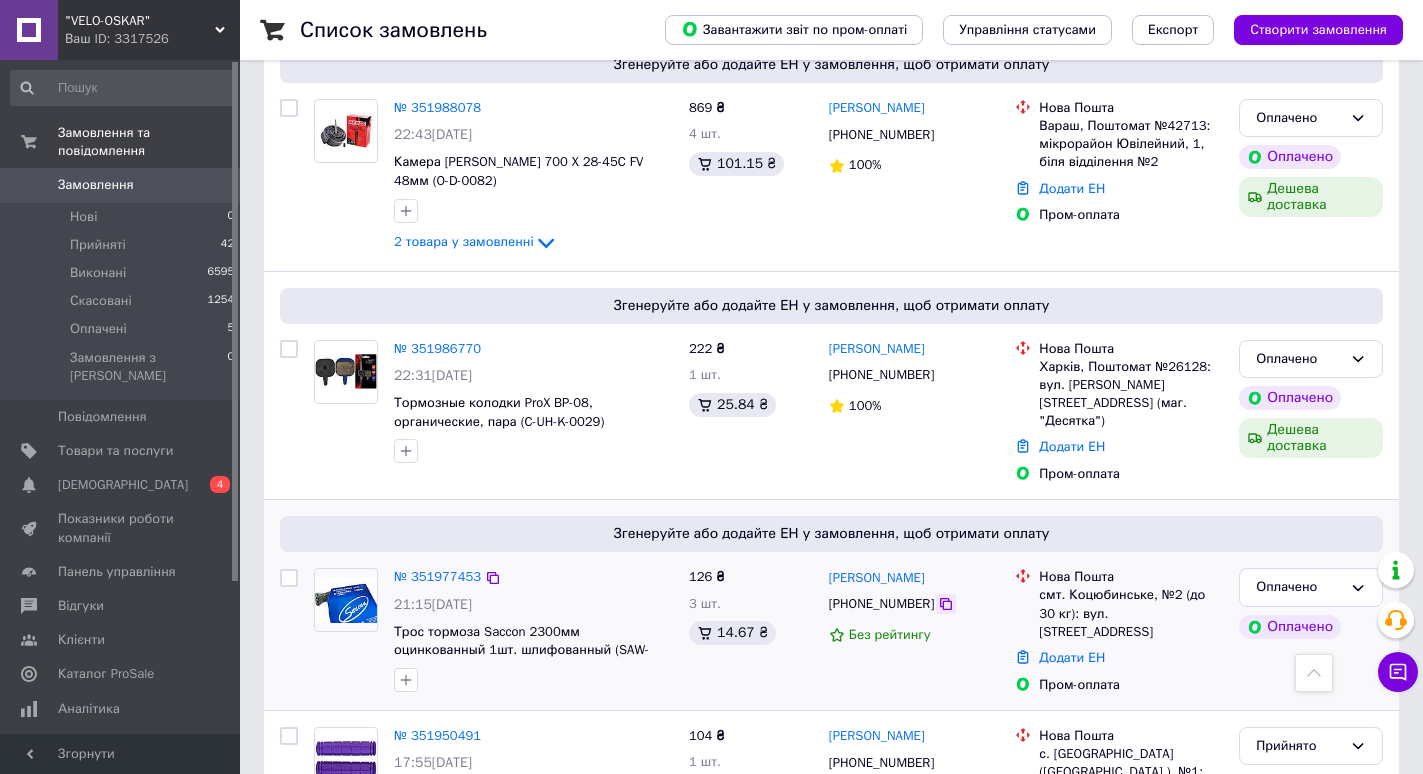 scroll, scrollTop: 500, scrollLeft: 0, axis: vertical 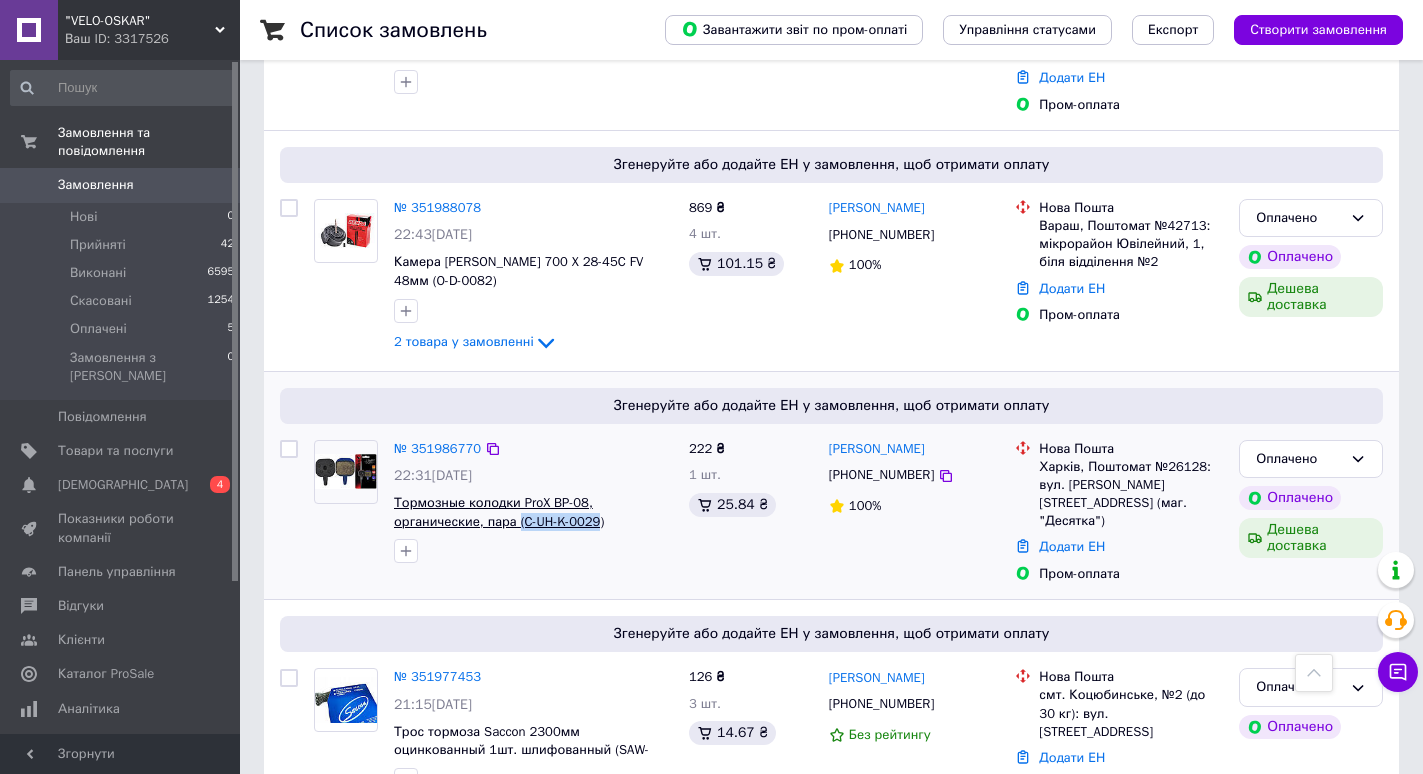 drag, startPoint x: 514, startPoint y: 487, endPoint x: 596, endPoint y: 490, distance: 82.05486 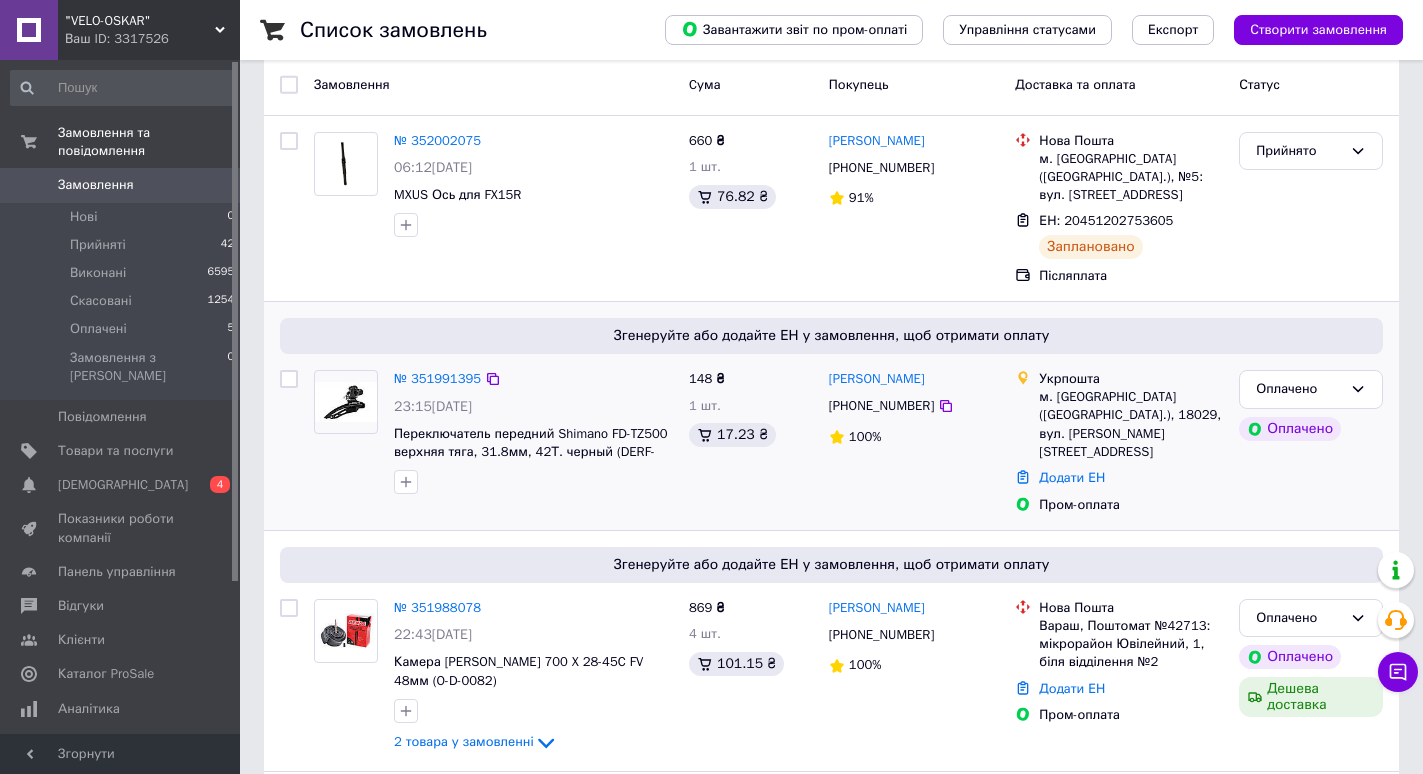 scroll, scrollTop: 0, scrollLeft: 0, axis: both 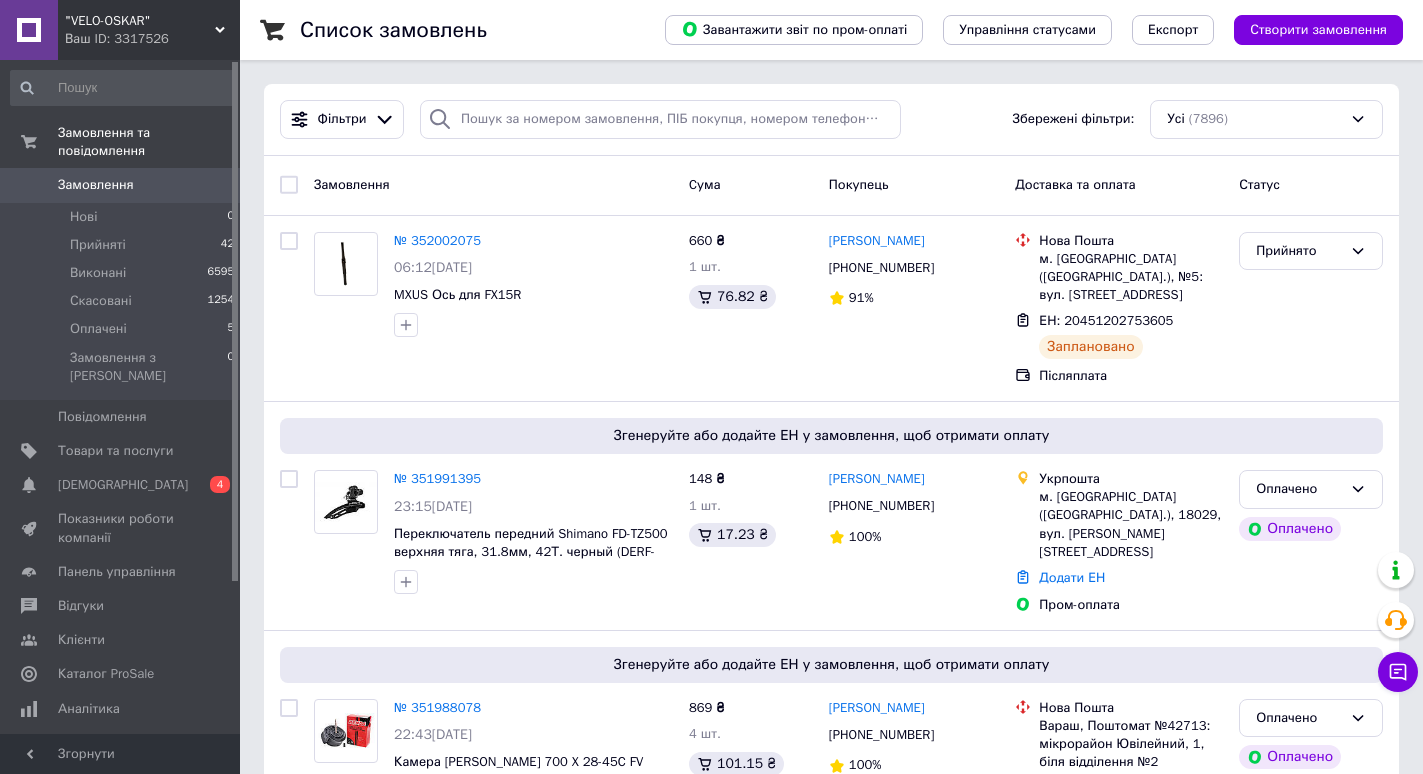 click on "Замовлення" at bounding box center [96, 185] 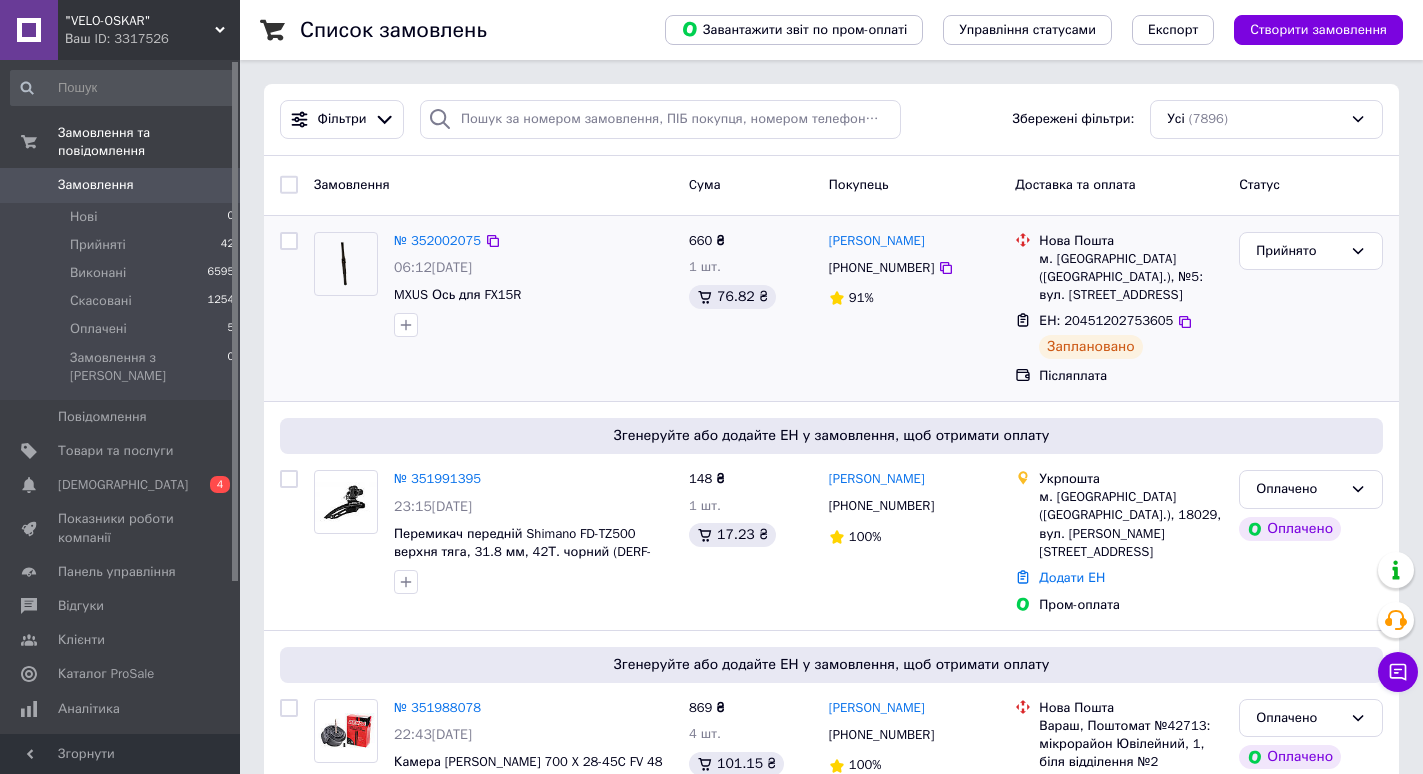 scroll, scrollTop: 400, scrollLeft: 0, axis: vertical 